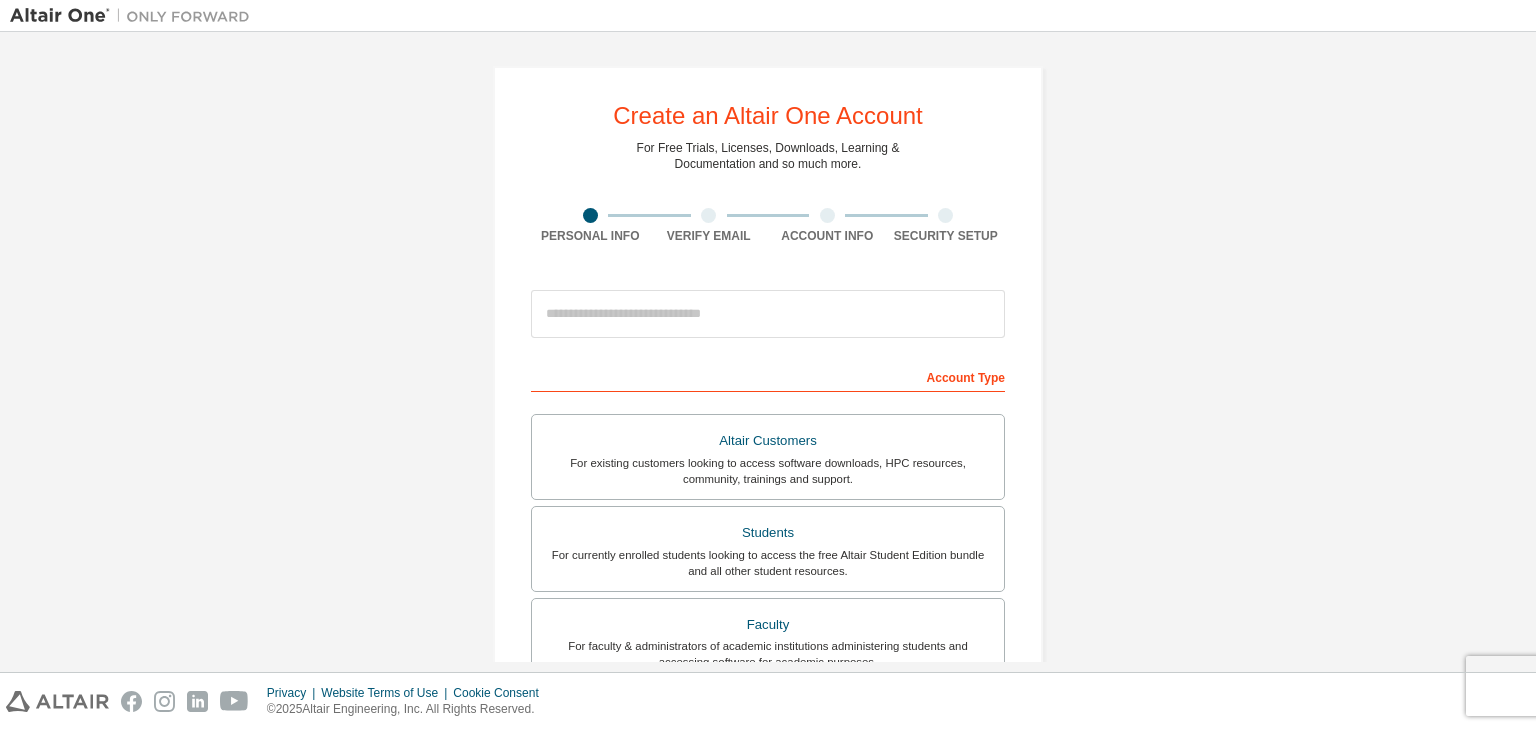 scroll, scrollTop: 0, scrollLeft: 0, axis: both 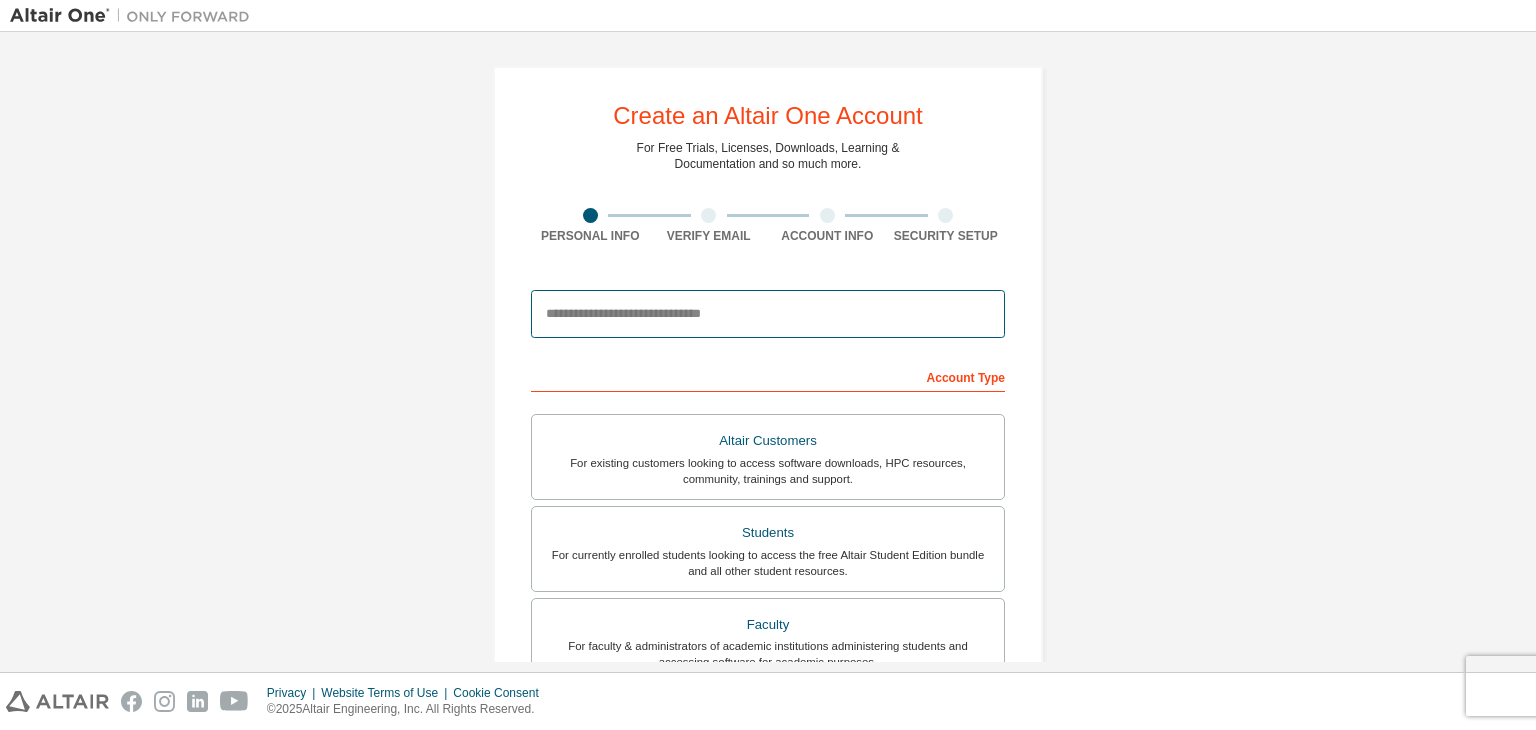 click at bounding box center [768, 314] 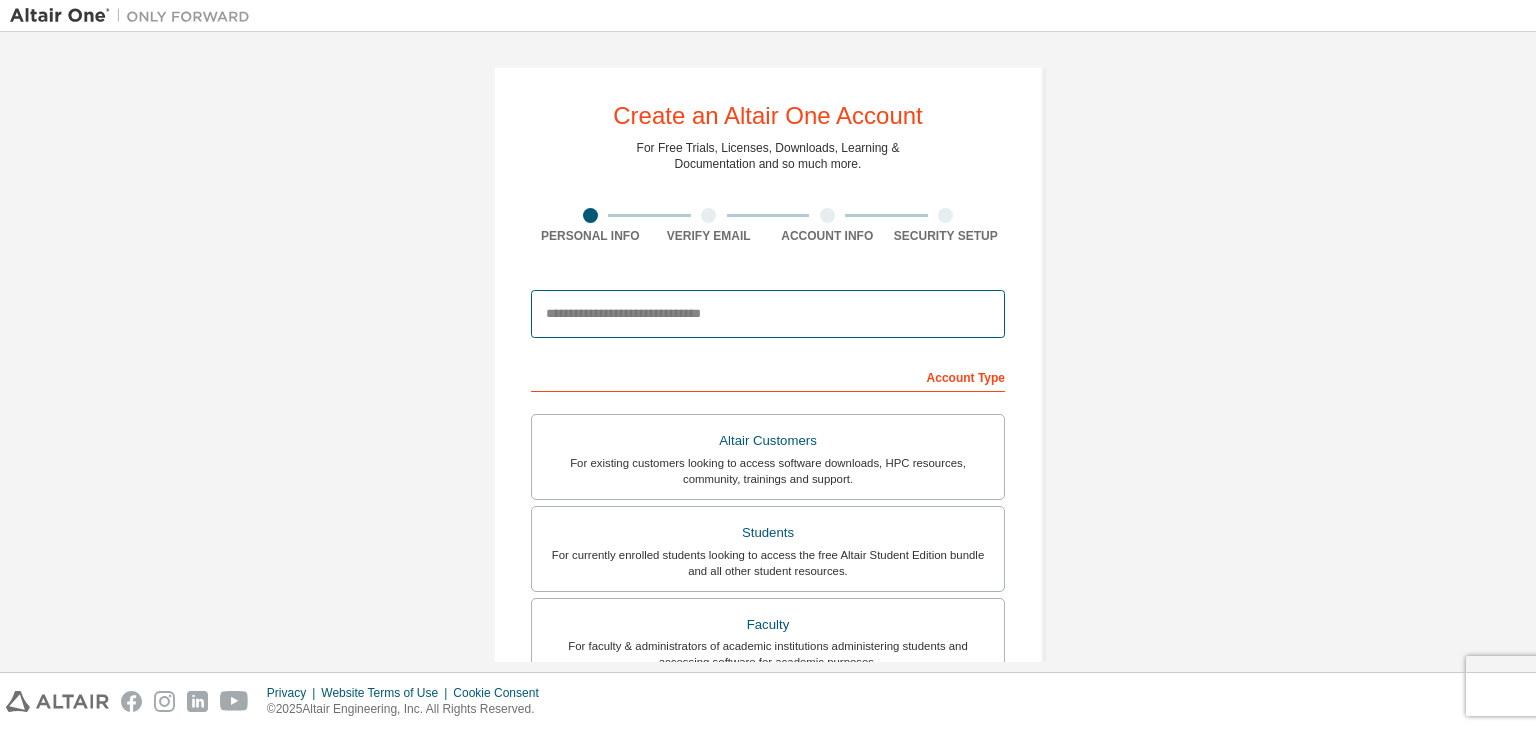 type on "**********" 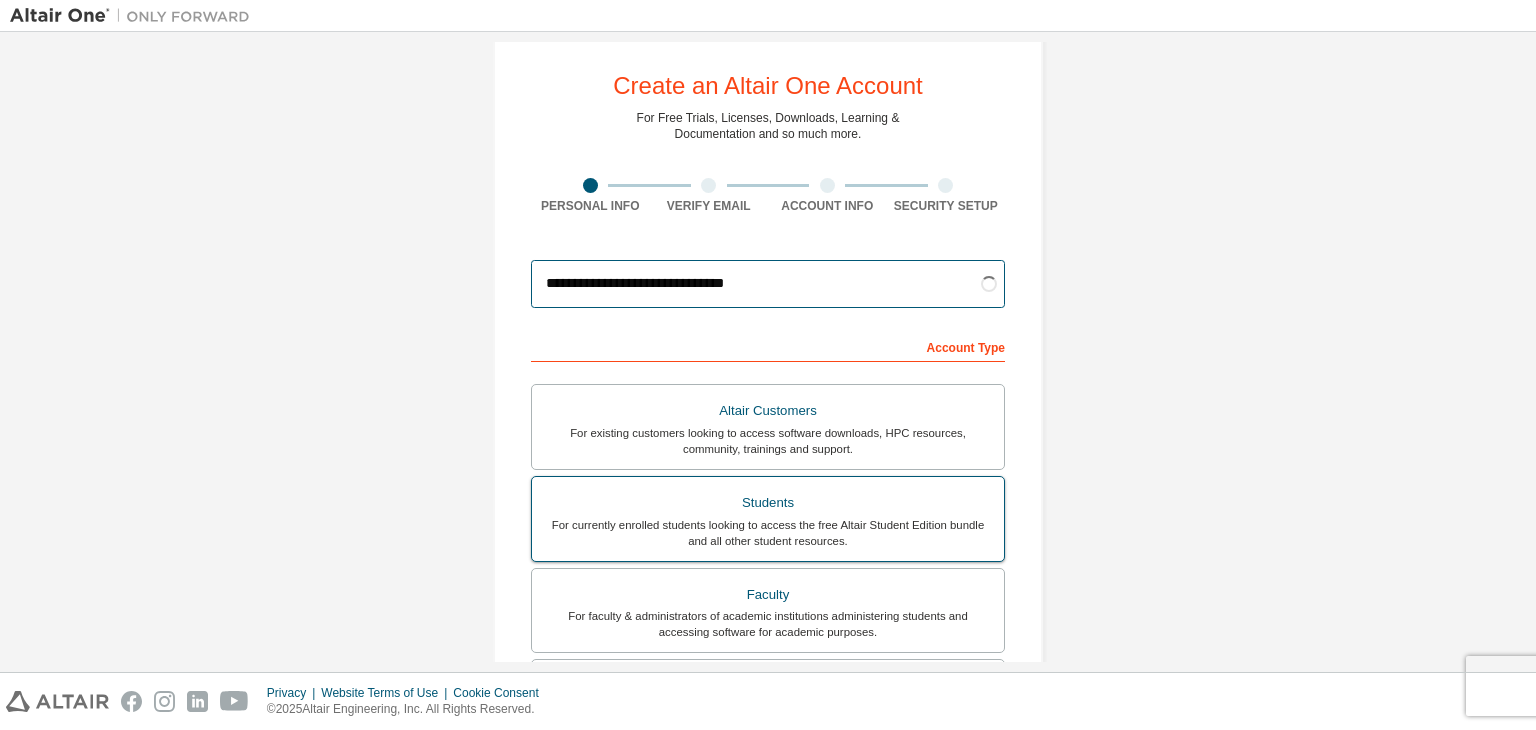 scroll, scrollTop: 100, scrollLeft: 0, axis: vertical 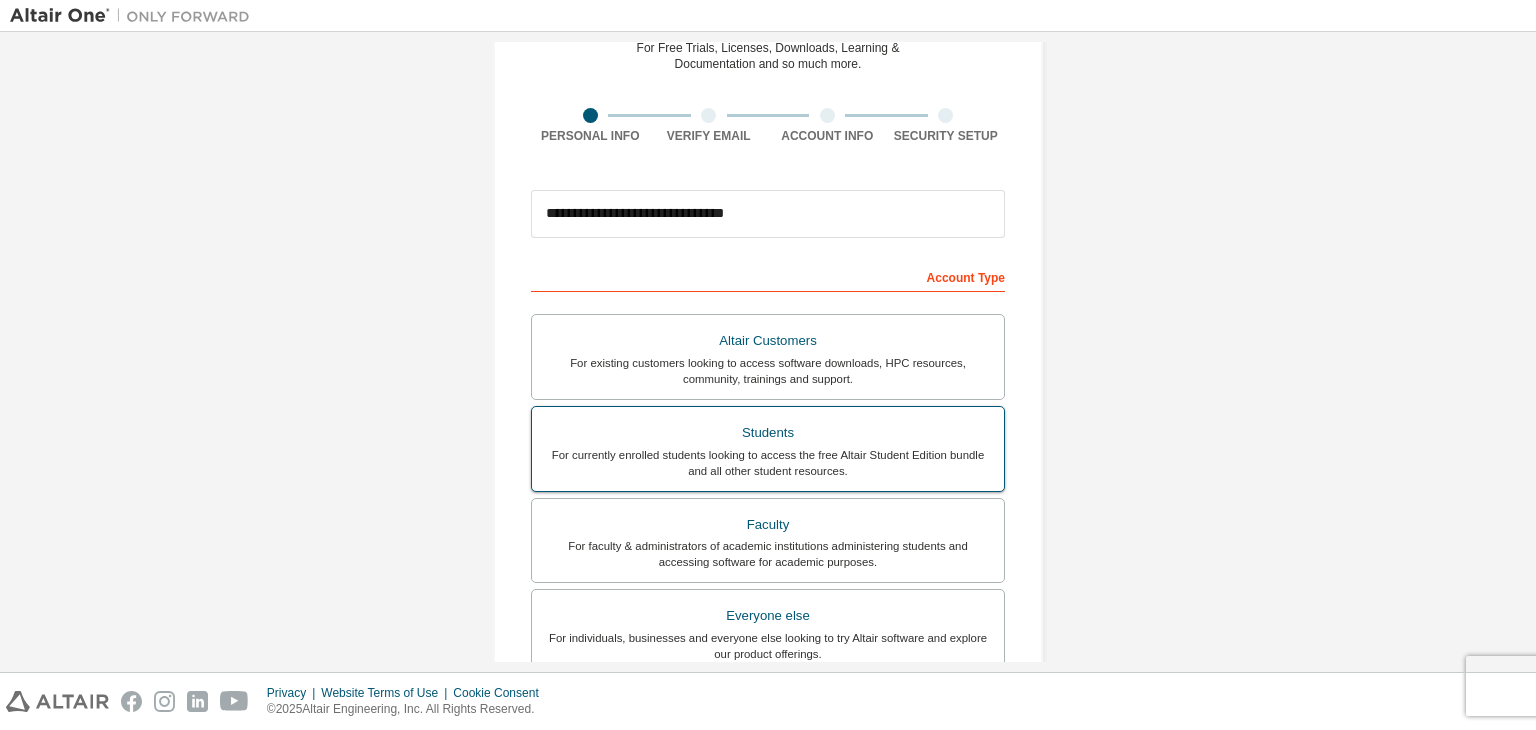 click on "For currently enrolled students looking to access the free Altair Student Edition bundle and all other student resources." at bounding box center (768, 463) 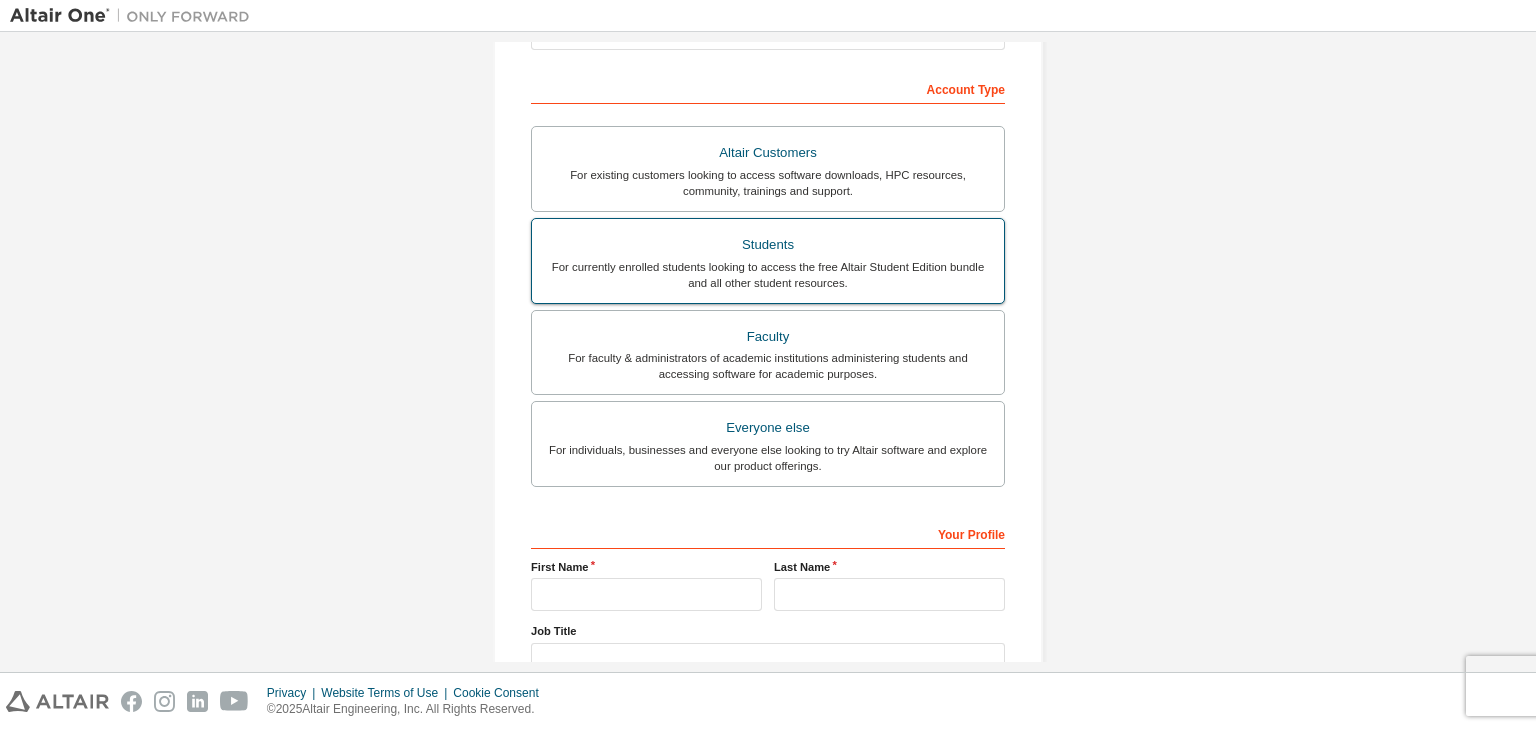scroll, scrollTop: 400, scrollLeft: 0, axis: vertical 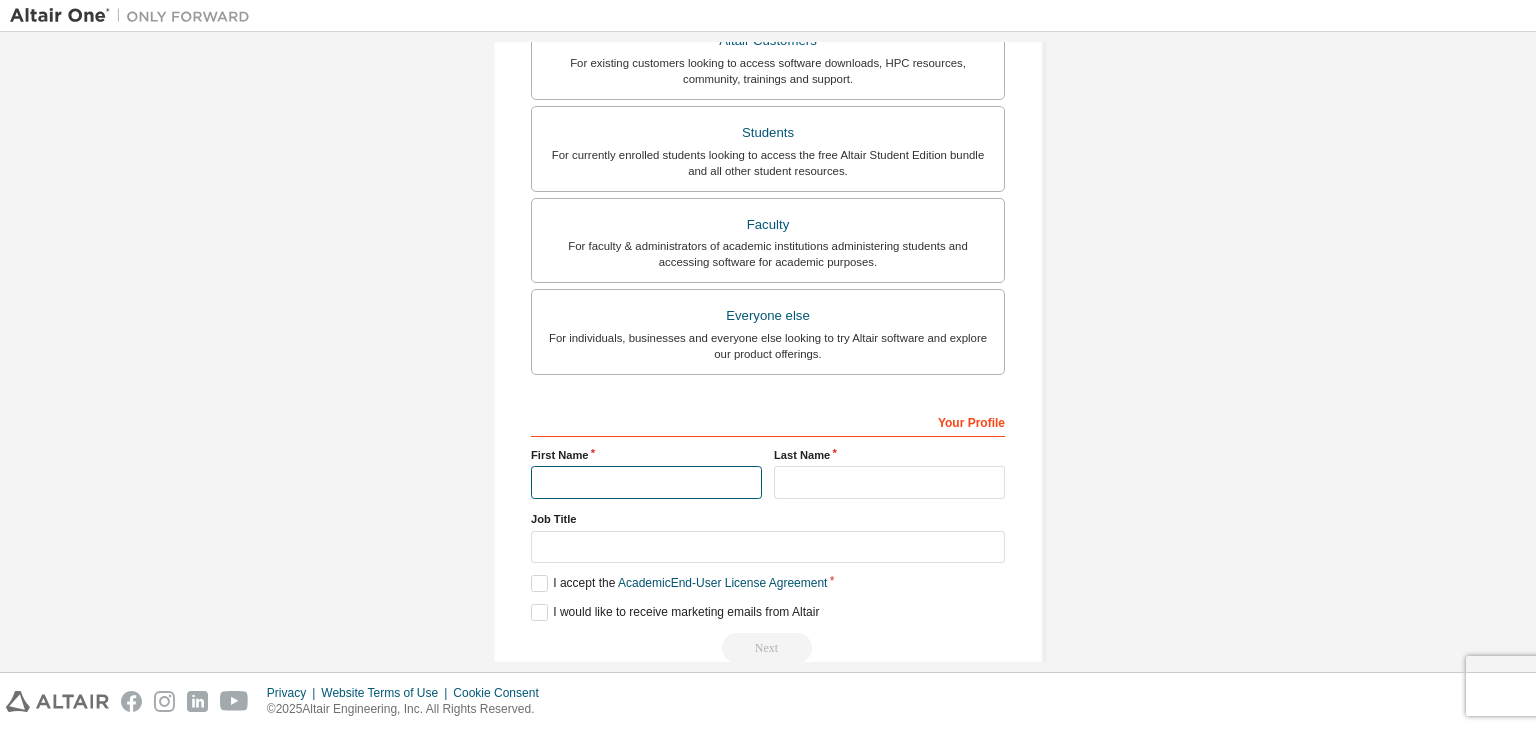 click at bounding box center (646, 482) 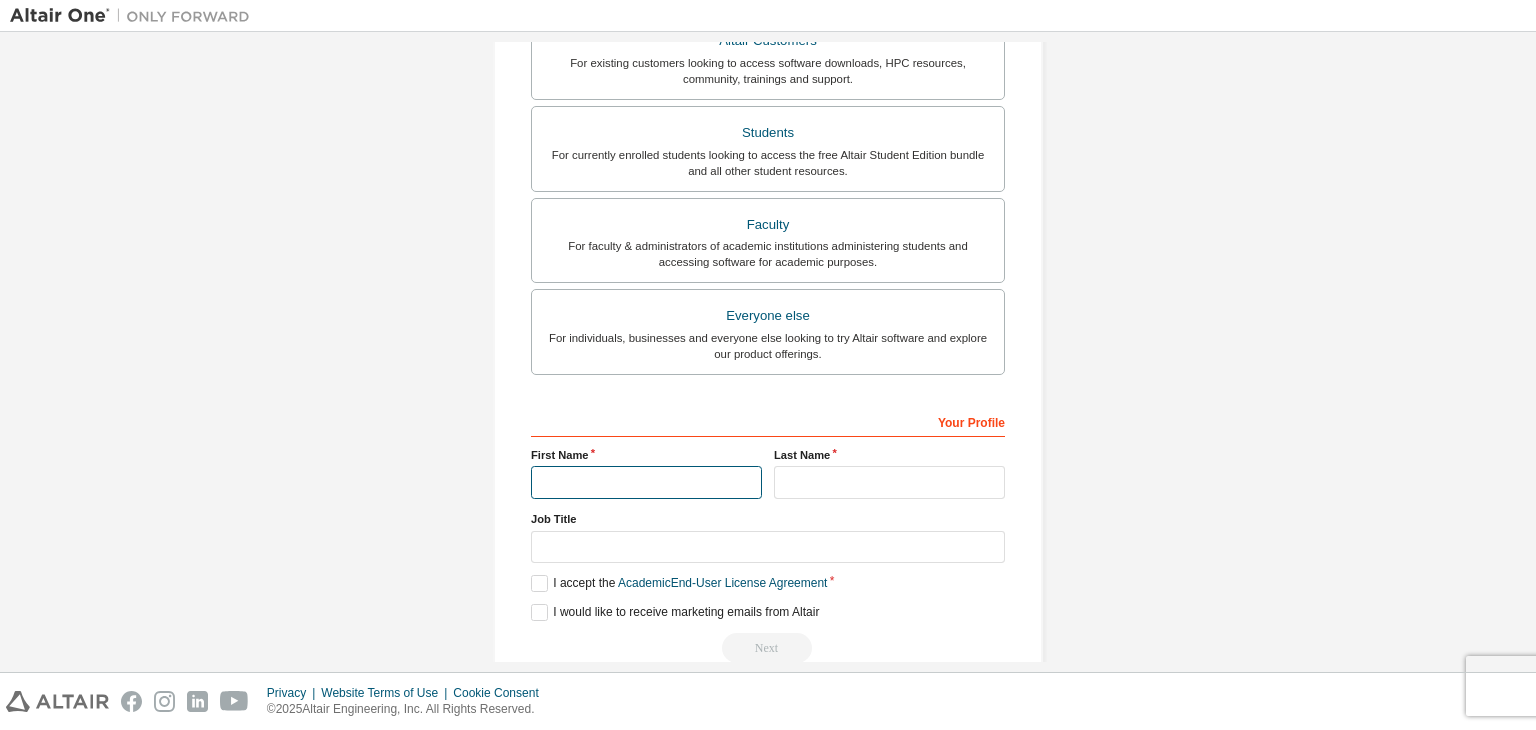 type on "**********" 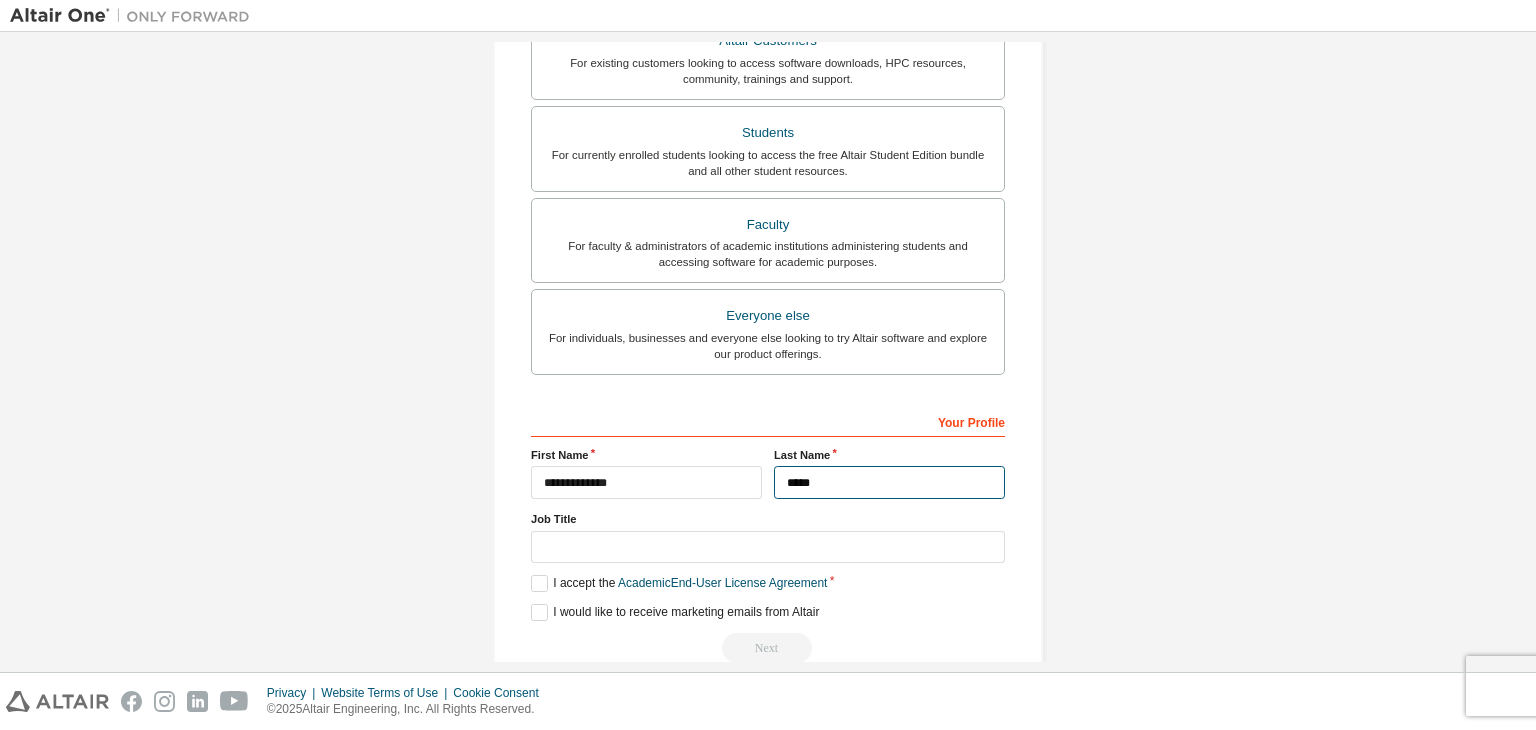 type on "*********" 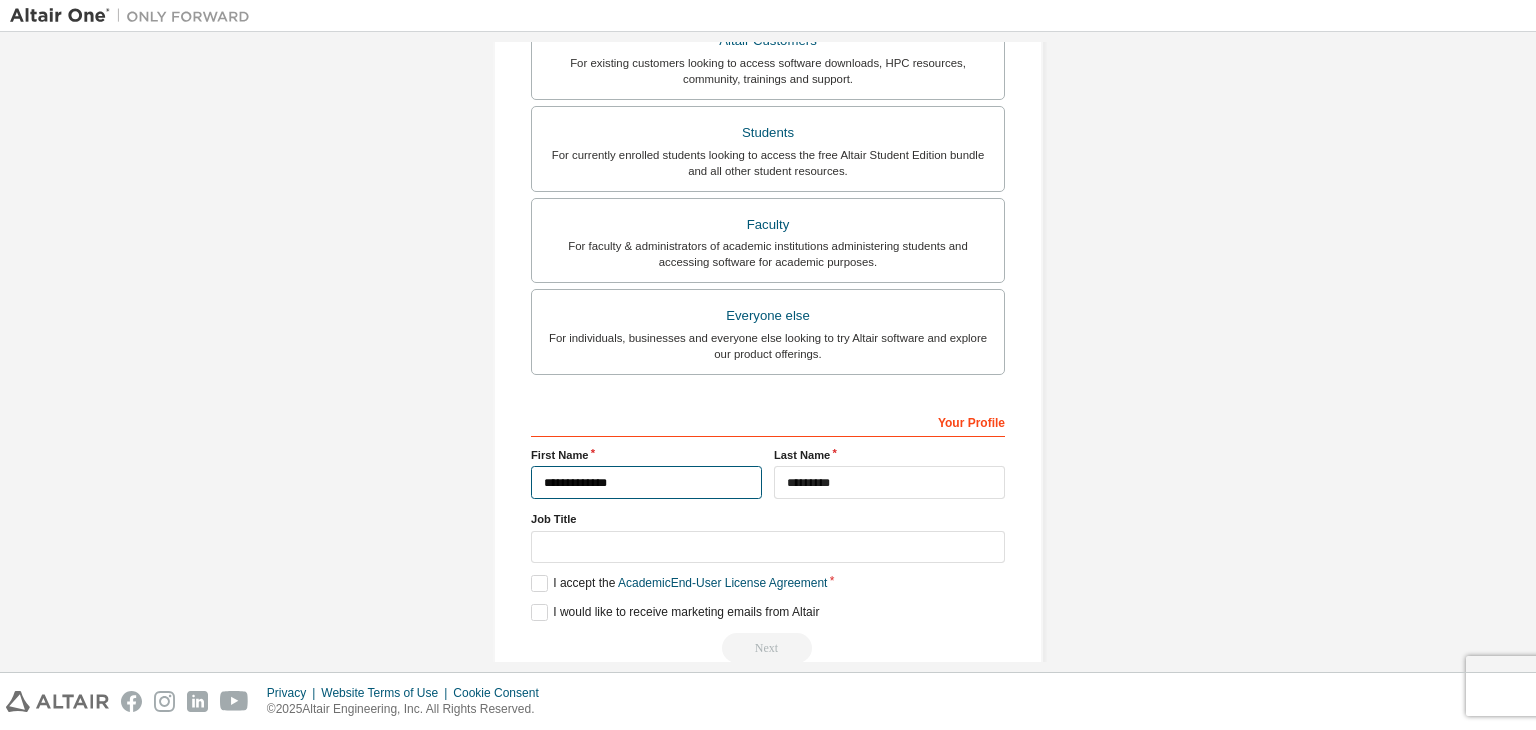 click on "**********" at bounding box center (646, 482) 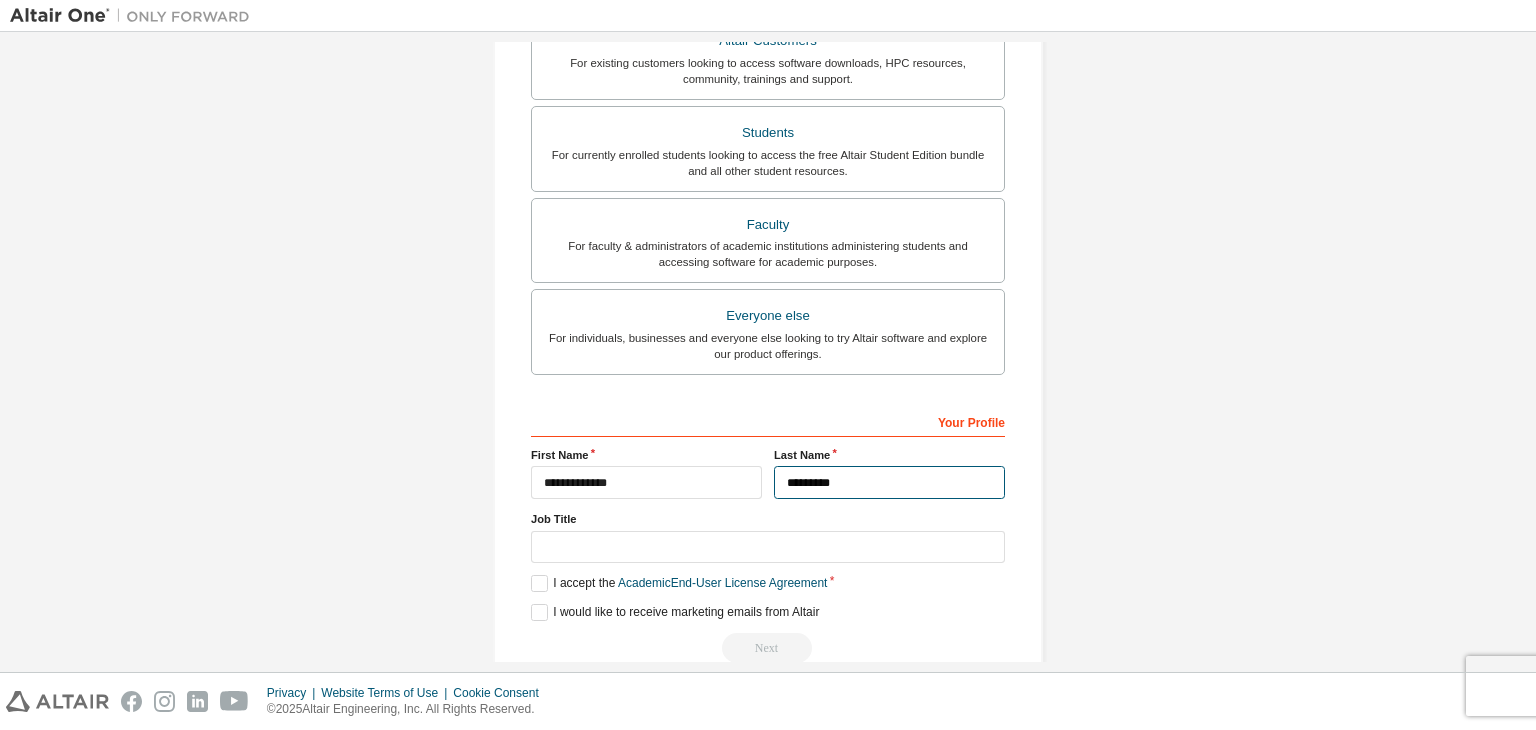 click on "*********" at bounding box center (889, 482) 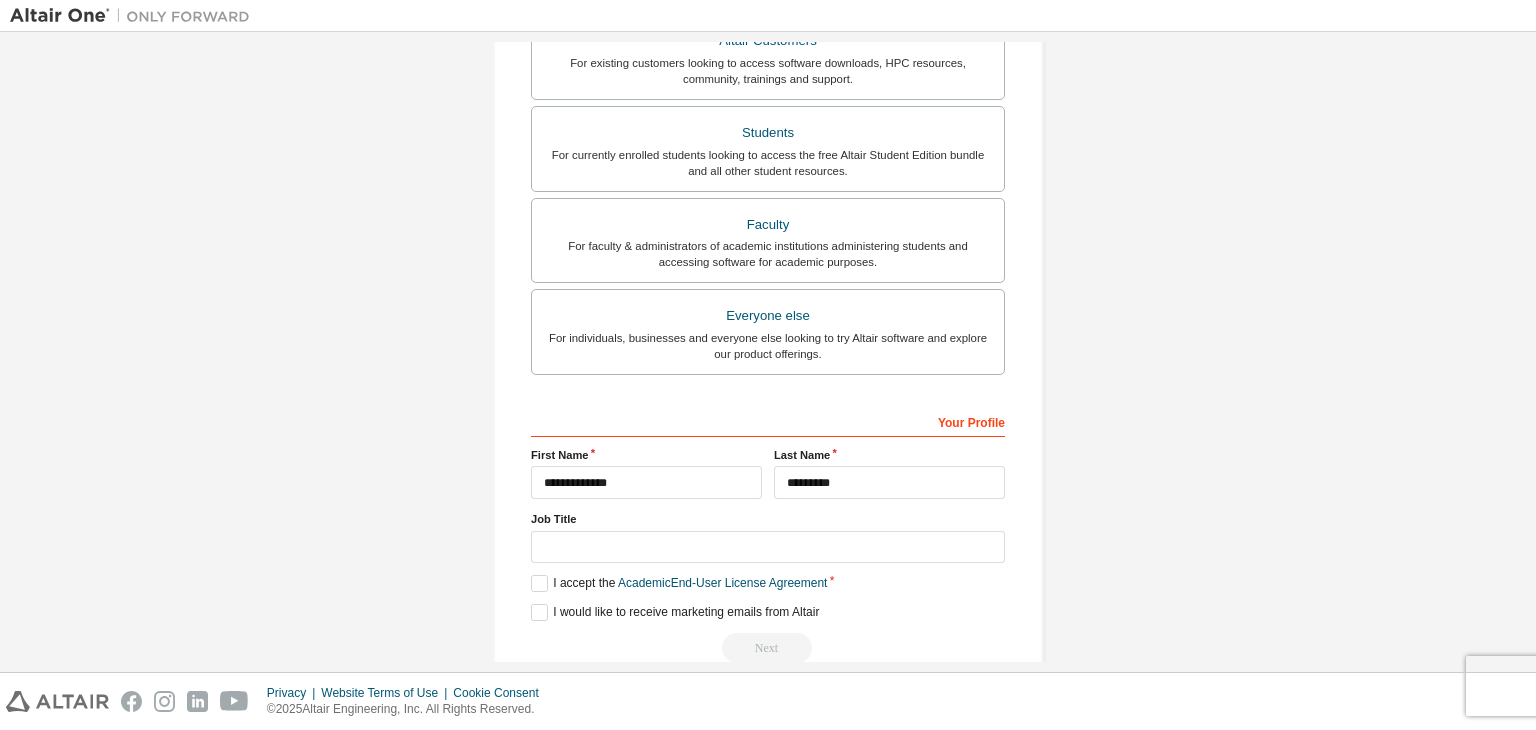 click on "Job Title" at bounding box center (768, 519) 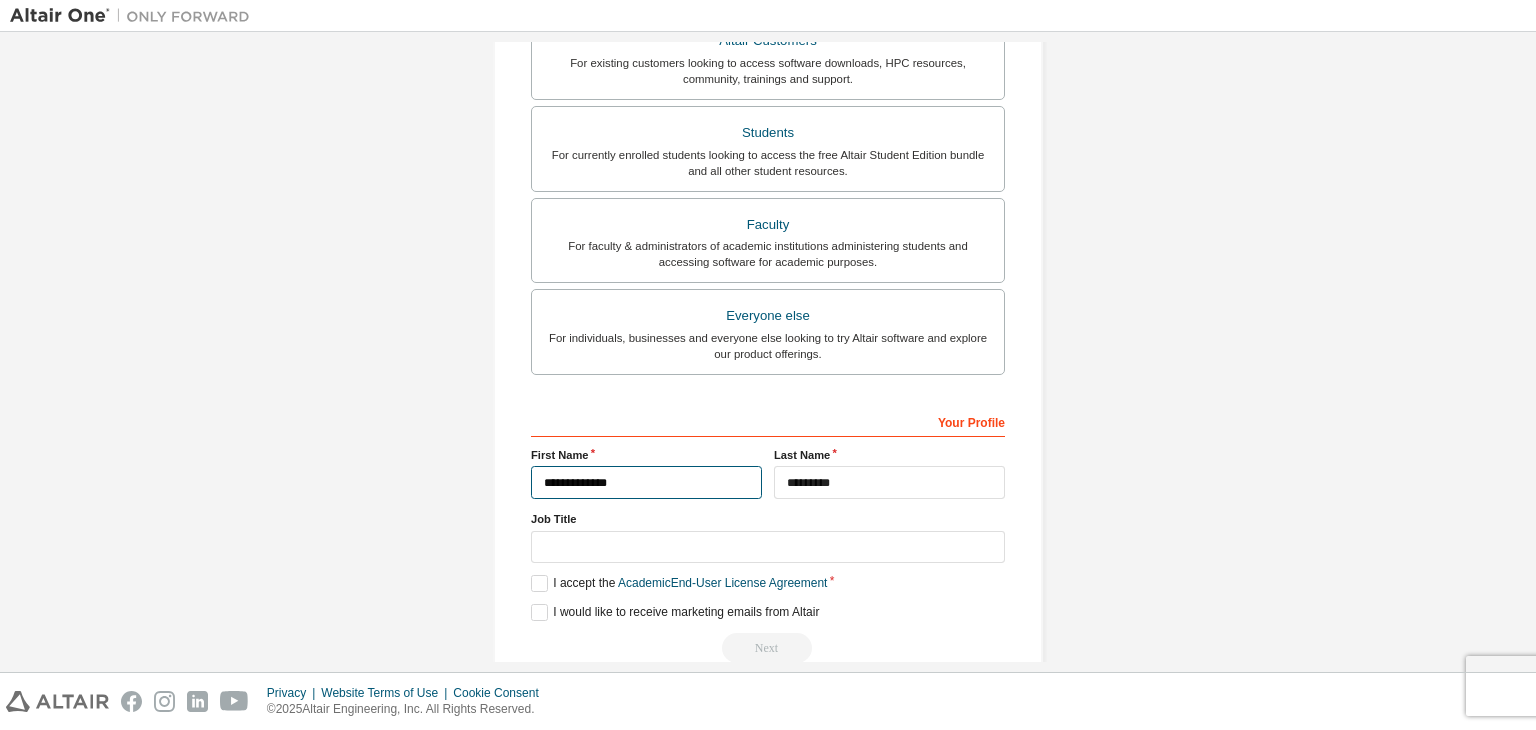 click on "**********" at bounding box center (646, 482) 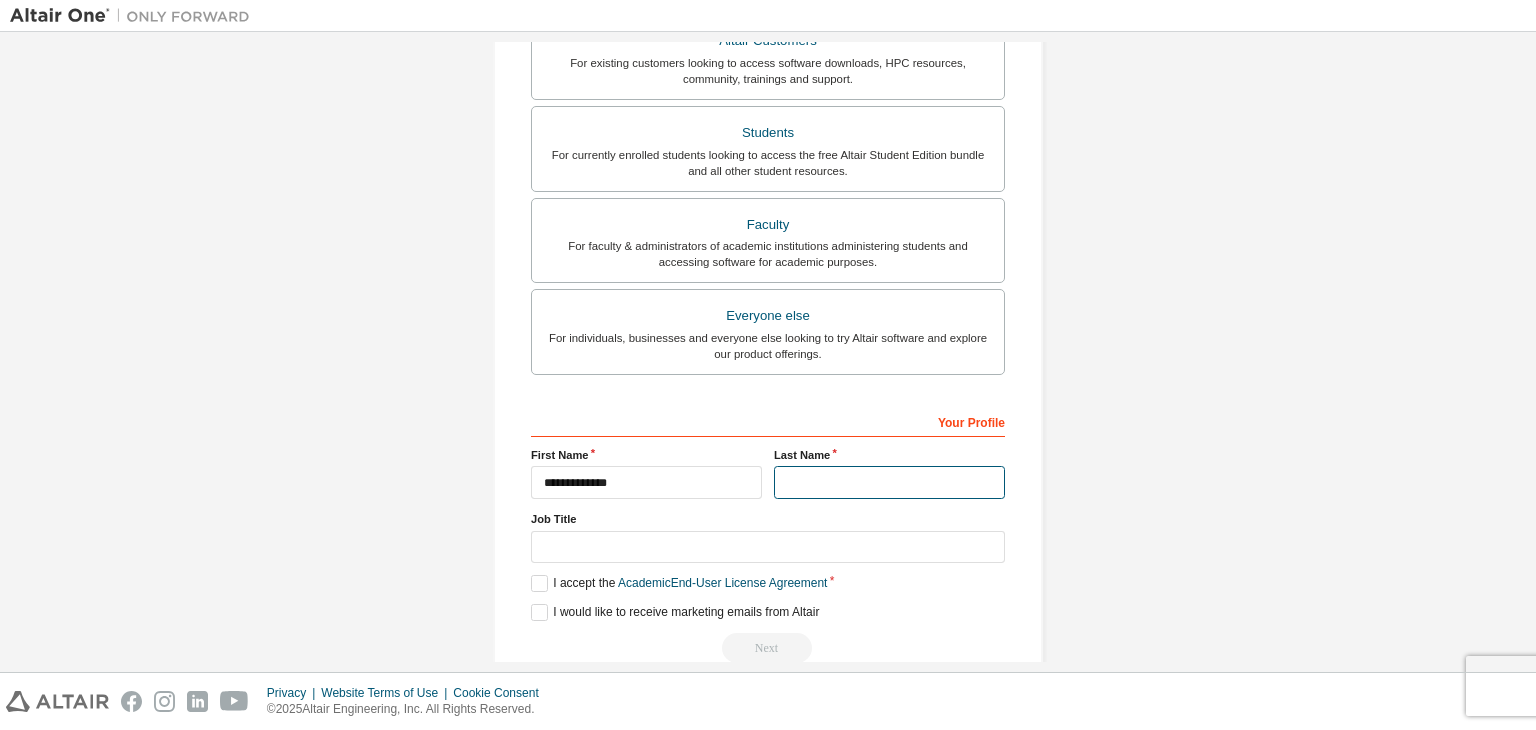 type on "*********" 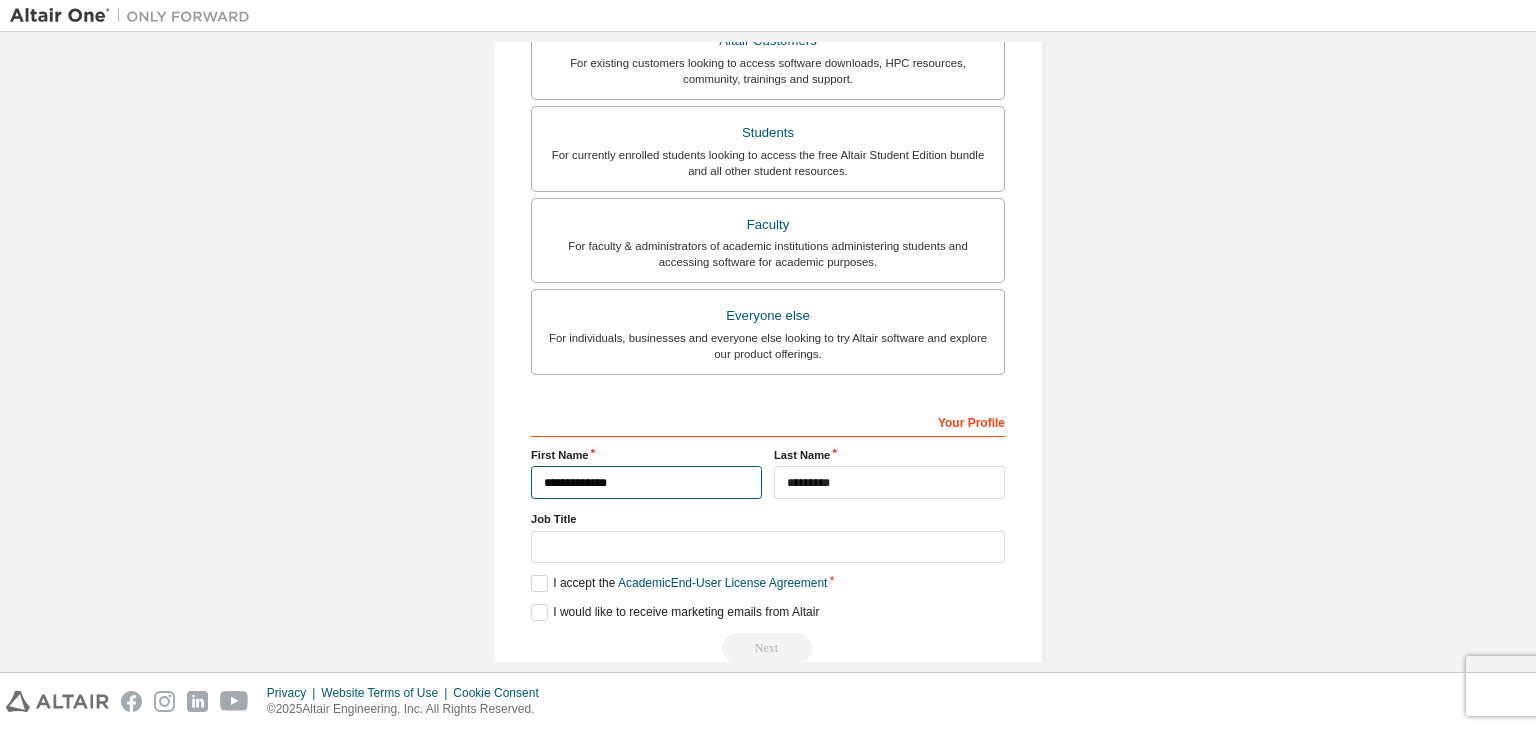 click on "**********" at bounding box center (646, 482) 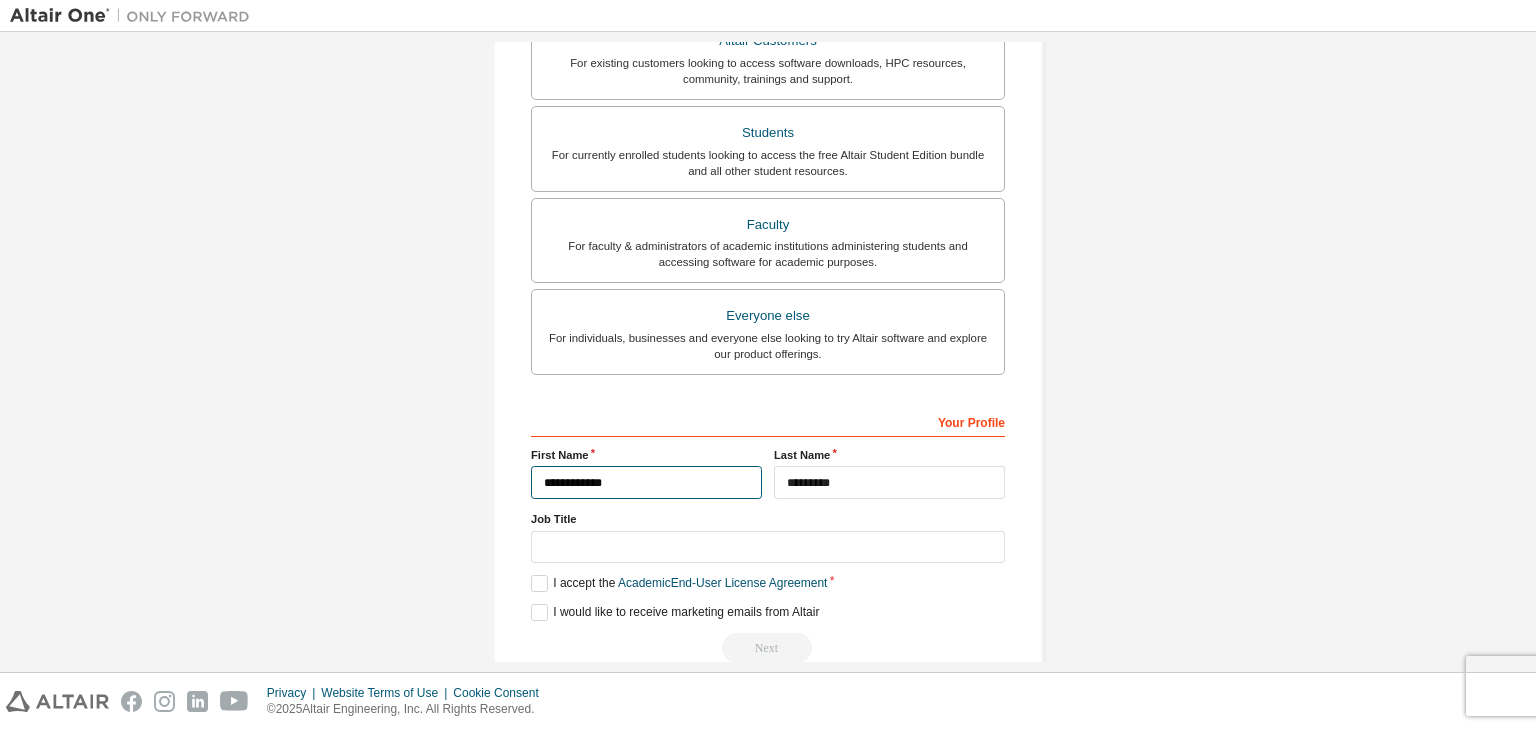 type on "**********" 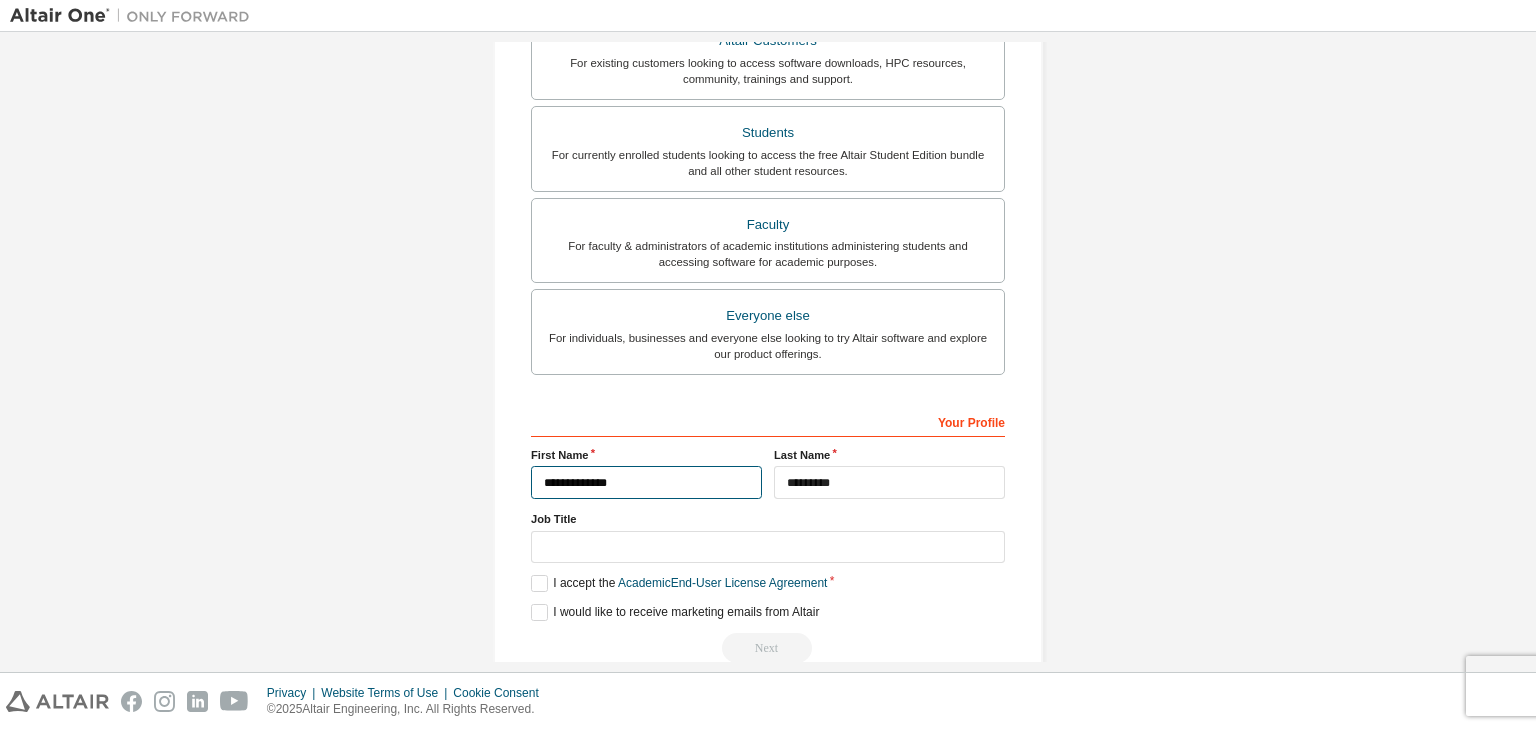scroll, scrollTop: 0, scrollLeft: 0, axis: both 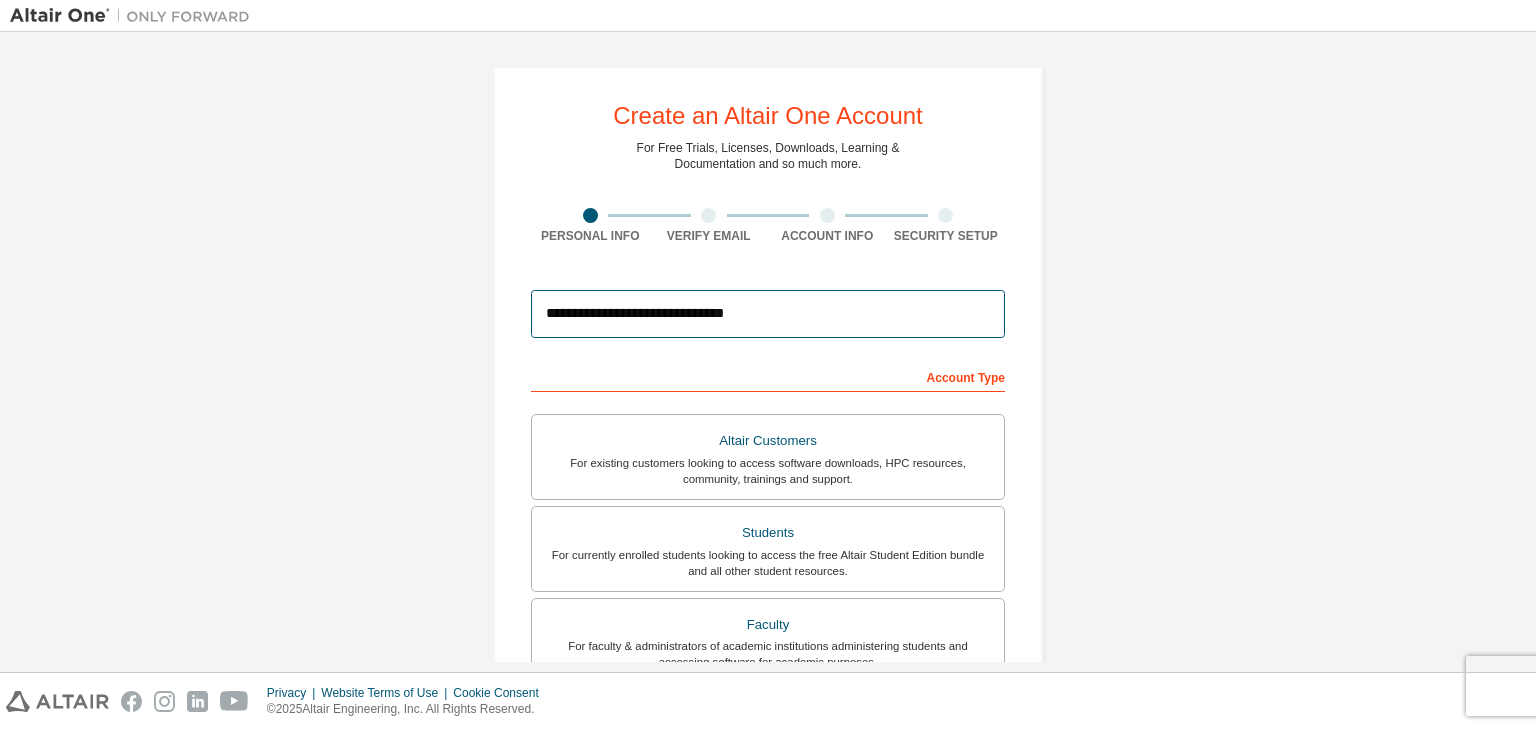 click on "**********" at bounding box center (768, 314) 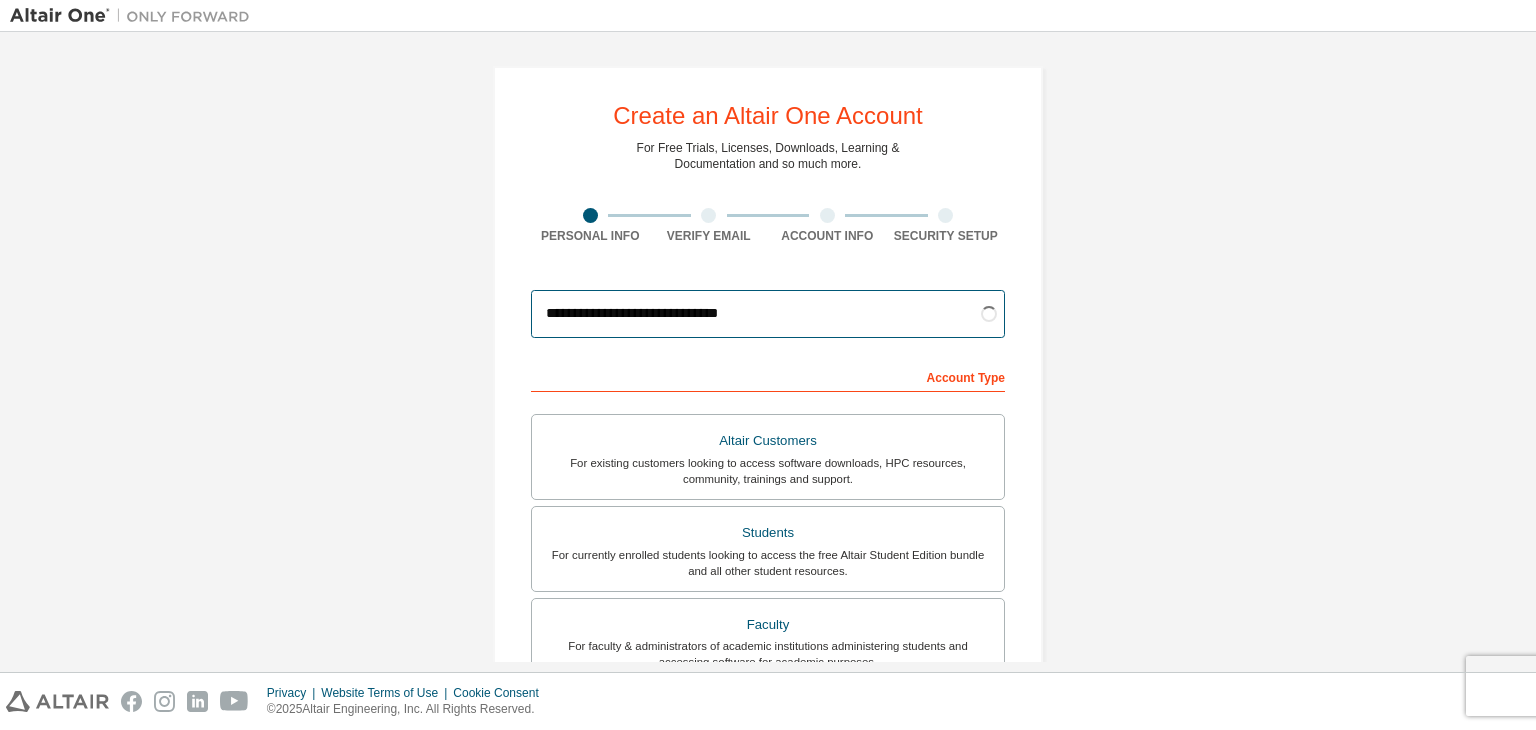 type on "**********" 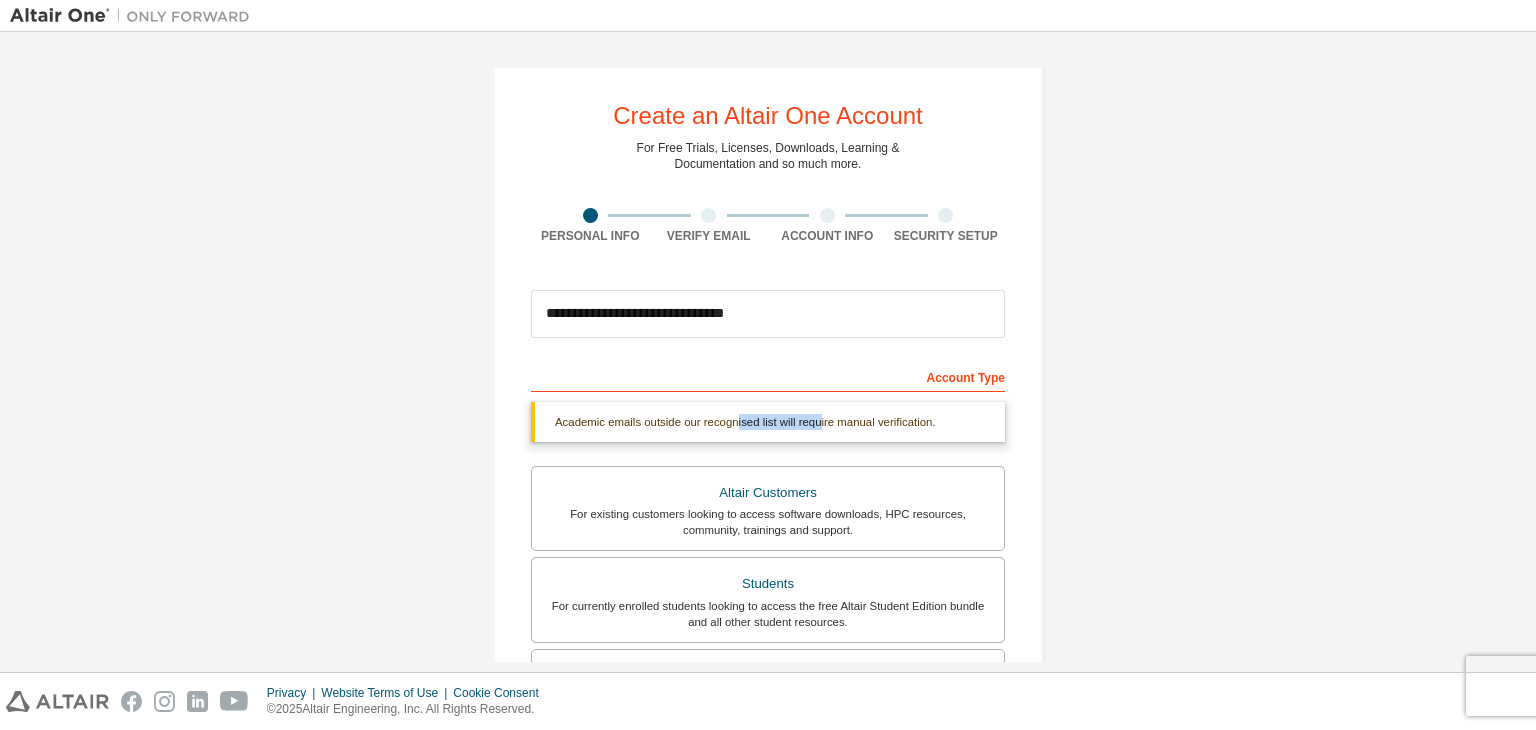 drag, startPoint x: 730, startPoint y: 425, endPoint x: 814, endPoint y: 432, distance: 84.29116 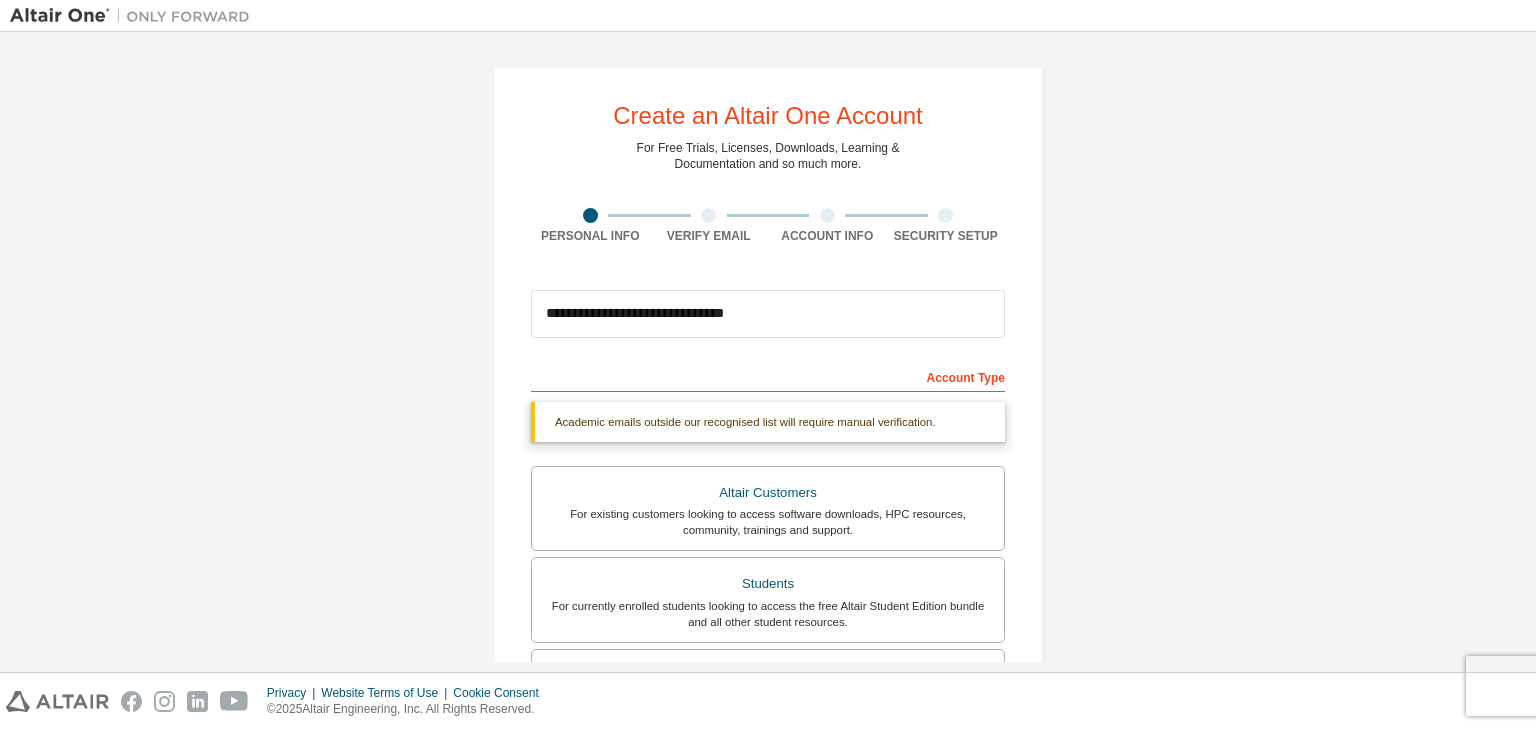 click on "Academic emails outside our recognised list will require manual verification." at bounding box center (768, 422) 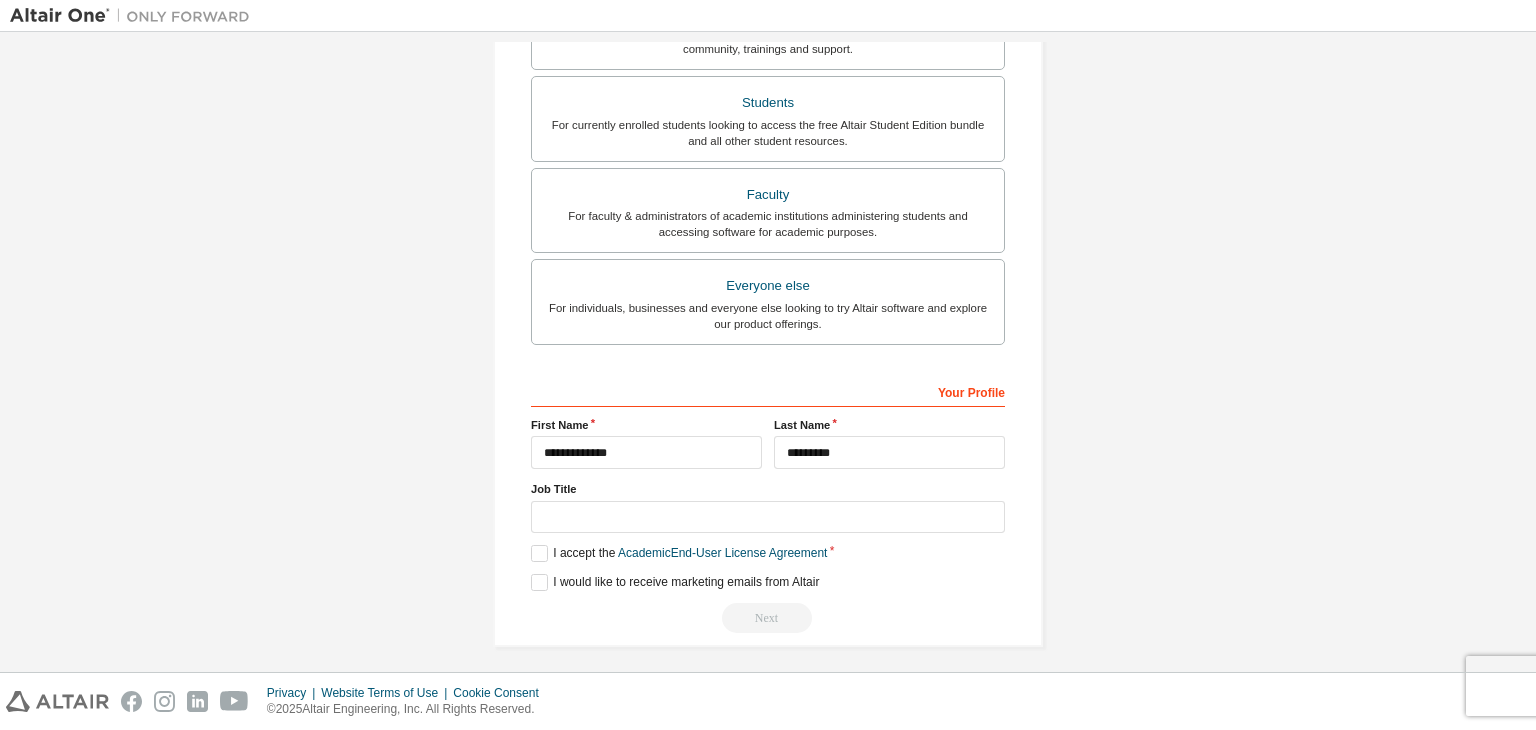 scroll, scrollTop: 435, scrollLeft: 0, axis: vertical 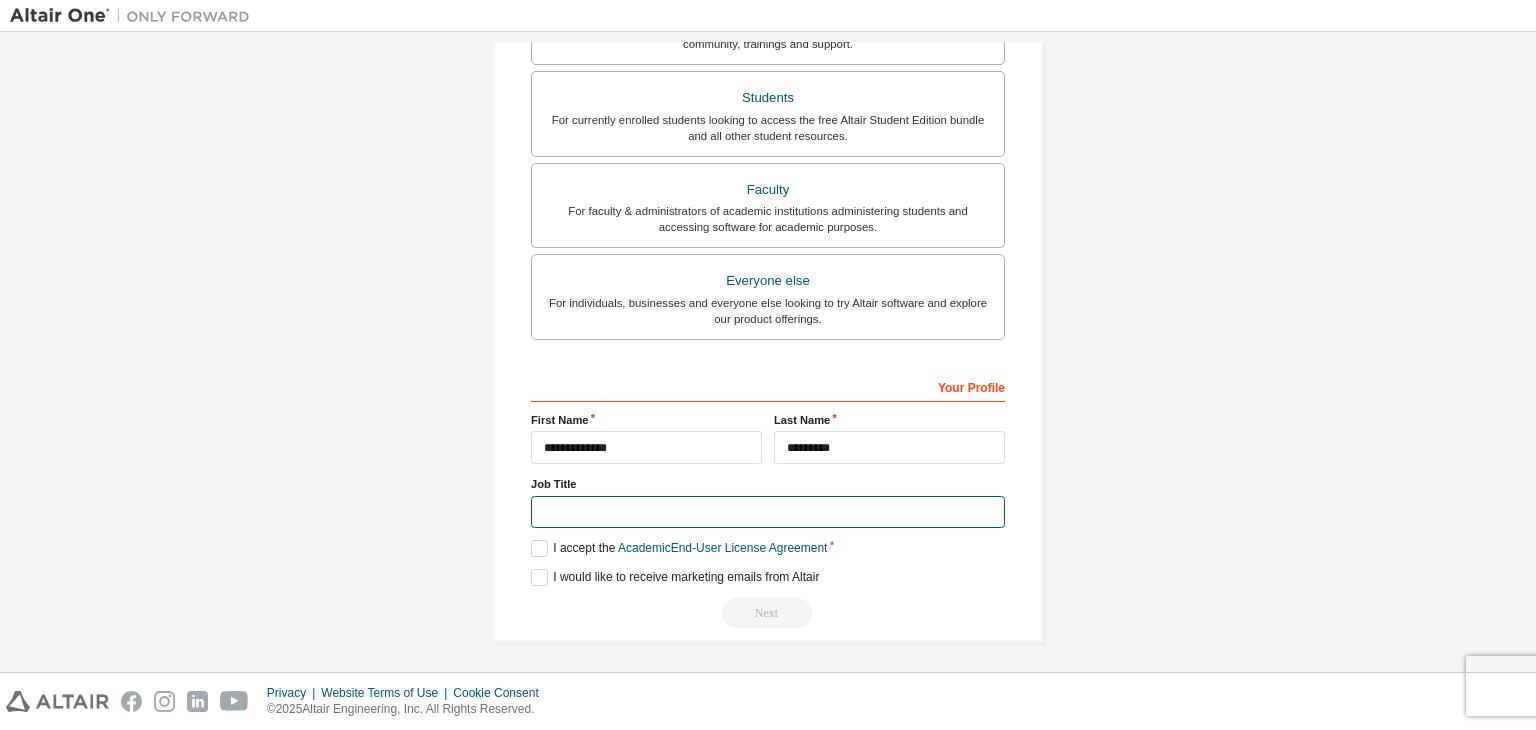 click at bounding box center (768, 512) 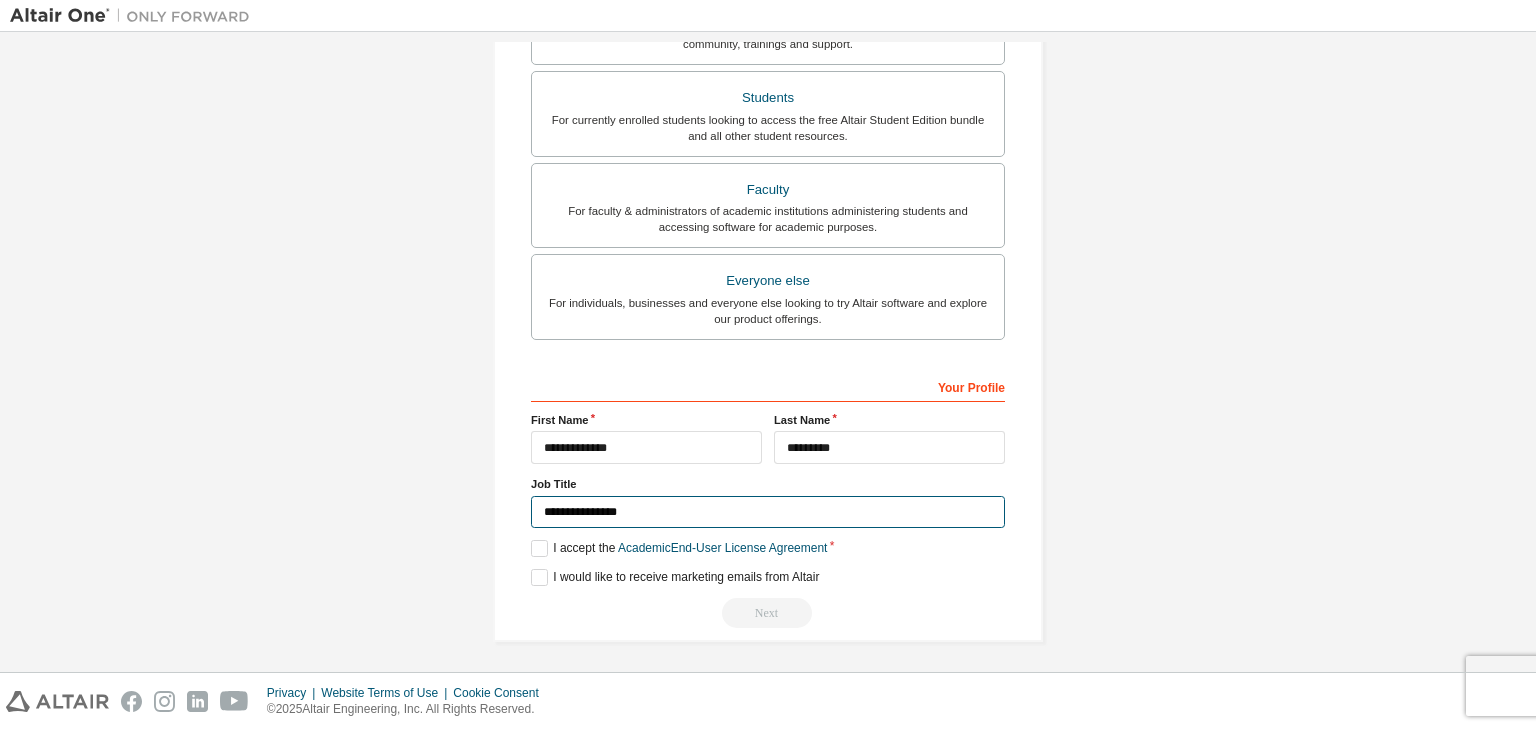 click on "**********" at bounding box center [768, 512] 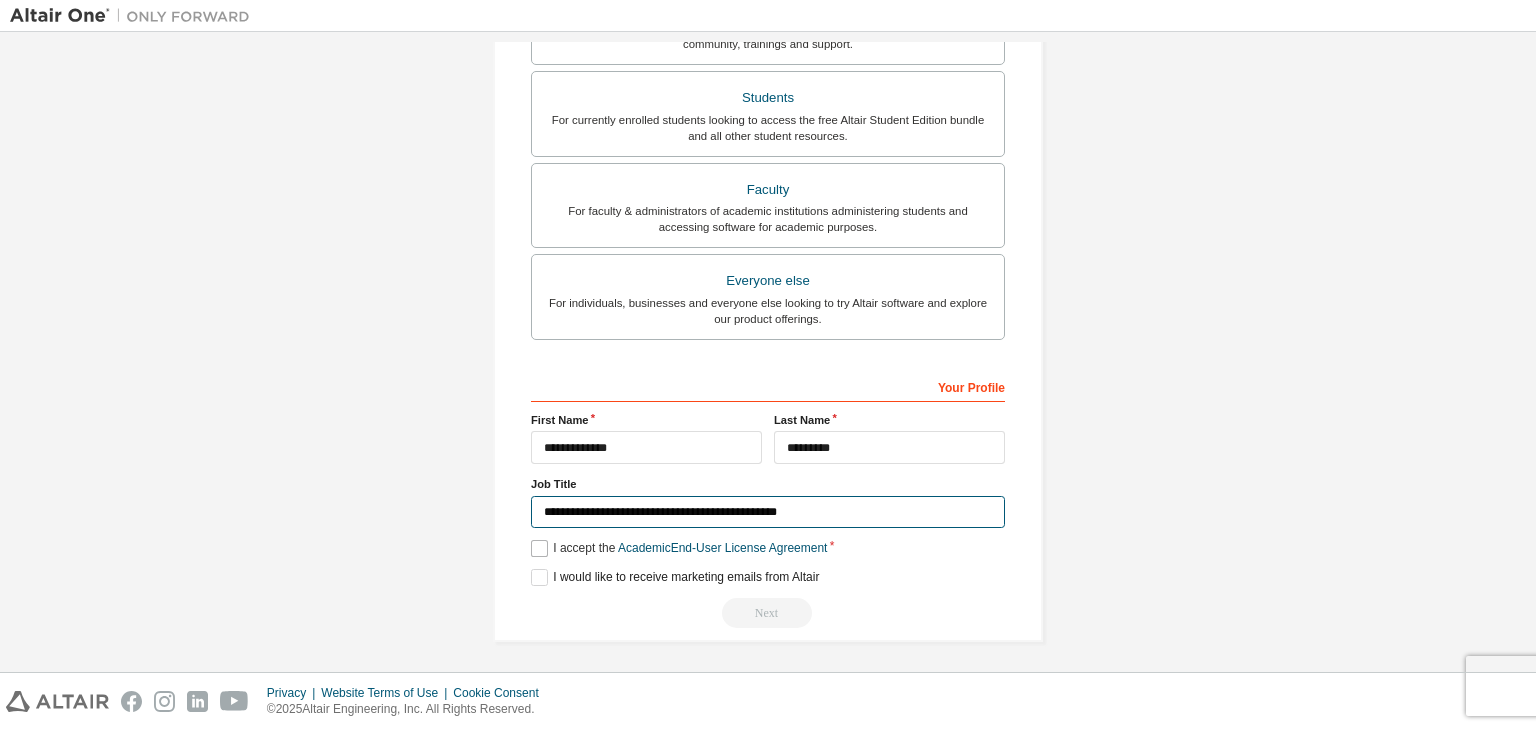 type on "**********" 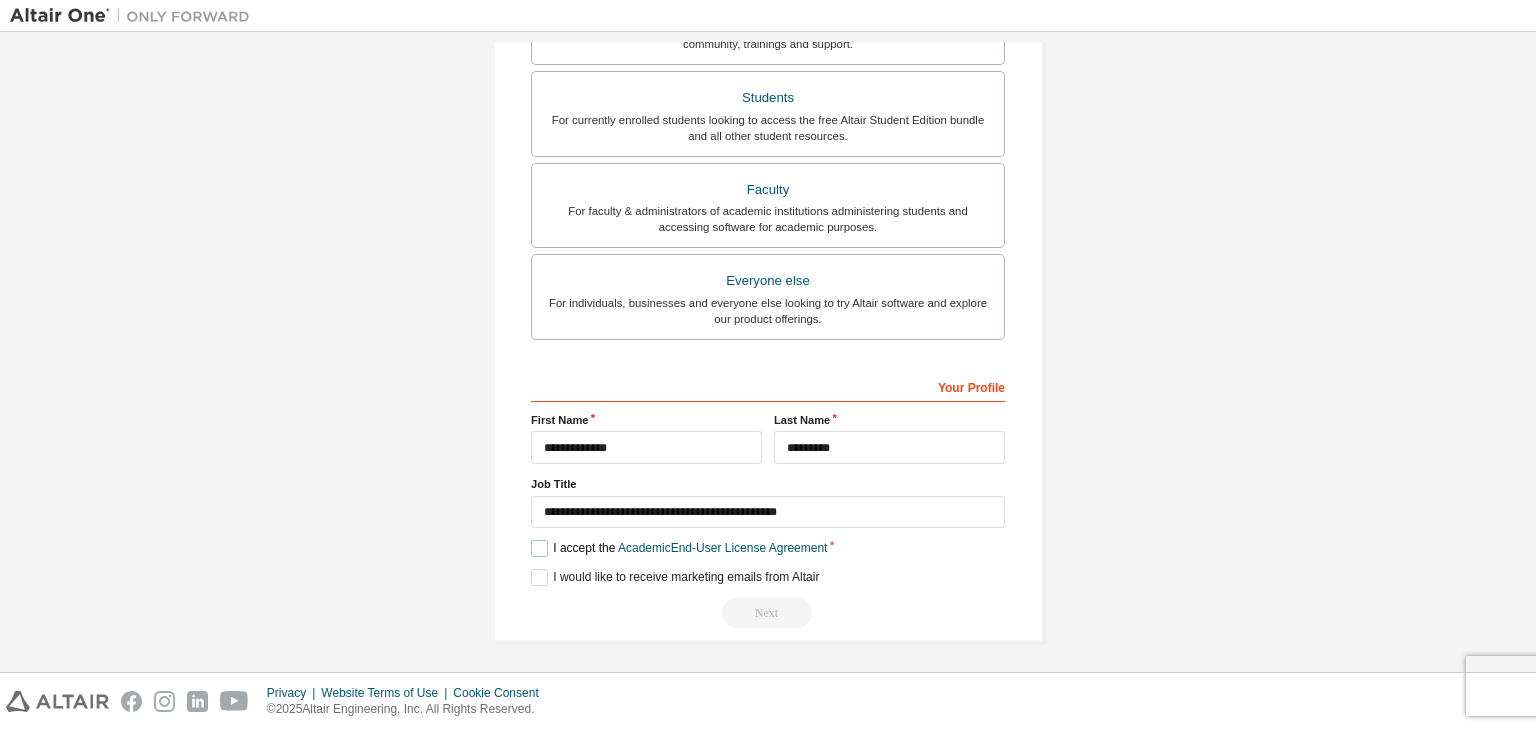 click on "I accept the   Academic   End-User License Agreement" at bounding box center (679, 548) 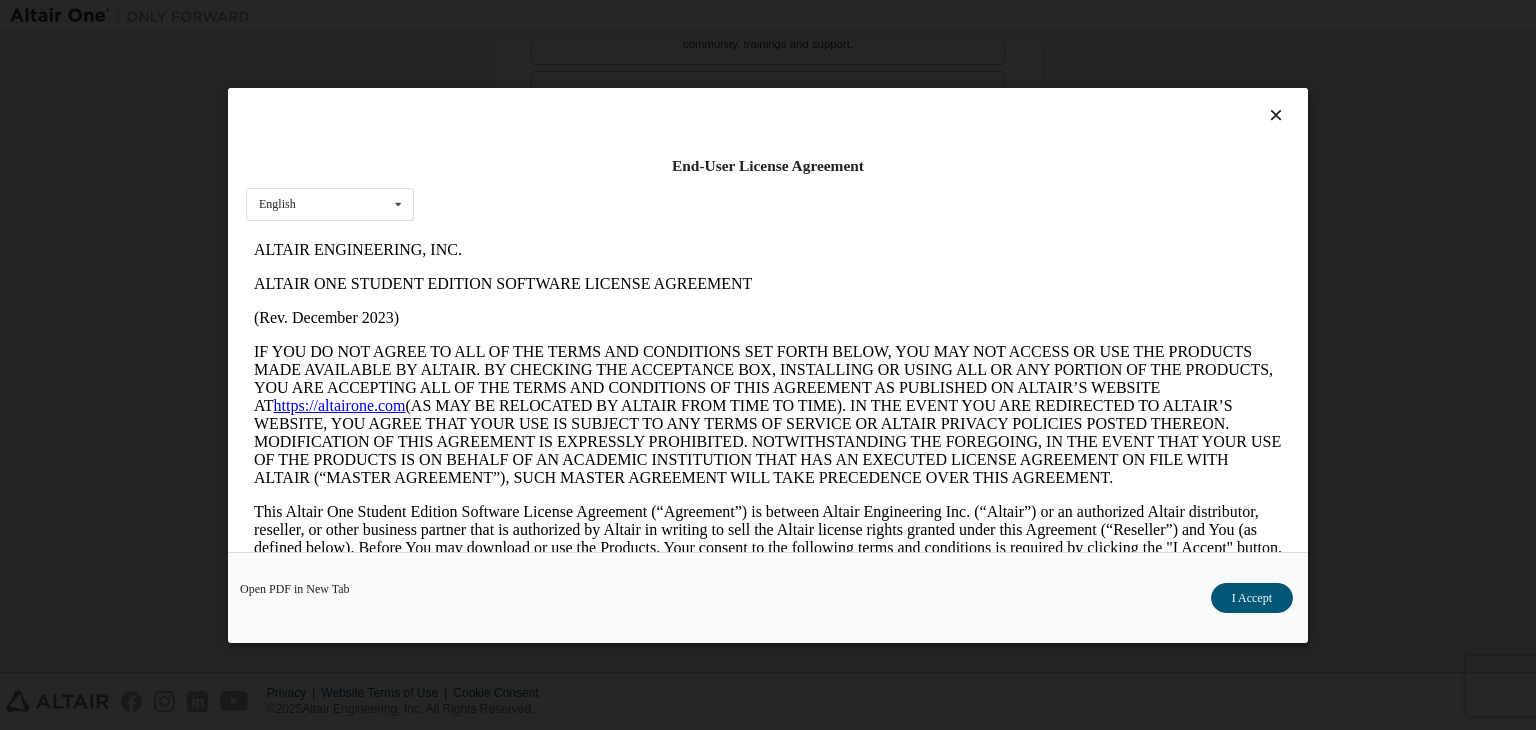 scroll, scrollTop: 0, scrollLeft: 0, axis: both 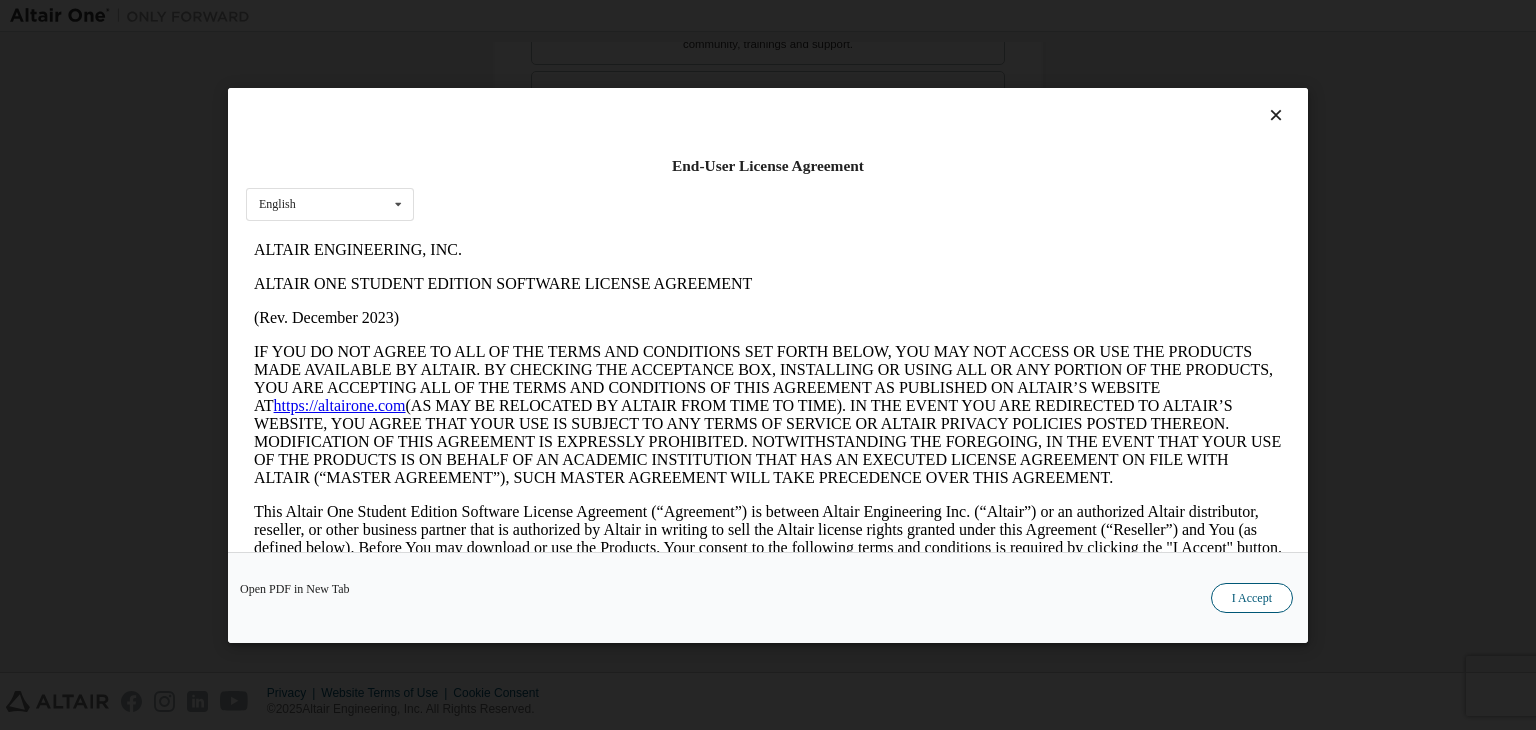 click on "I Accept" at bounding box center [1252, 598] 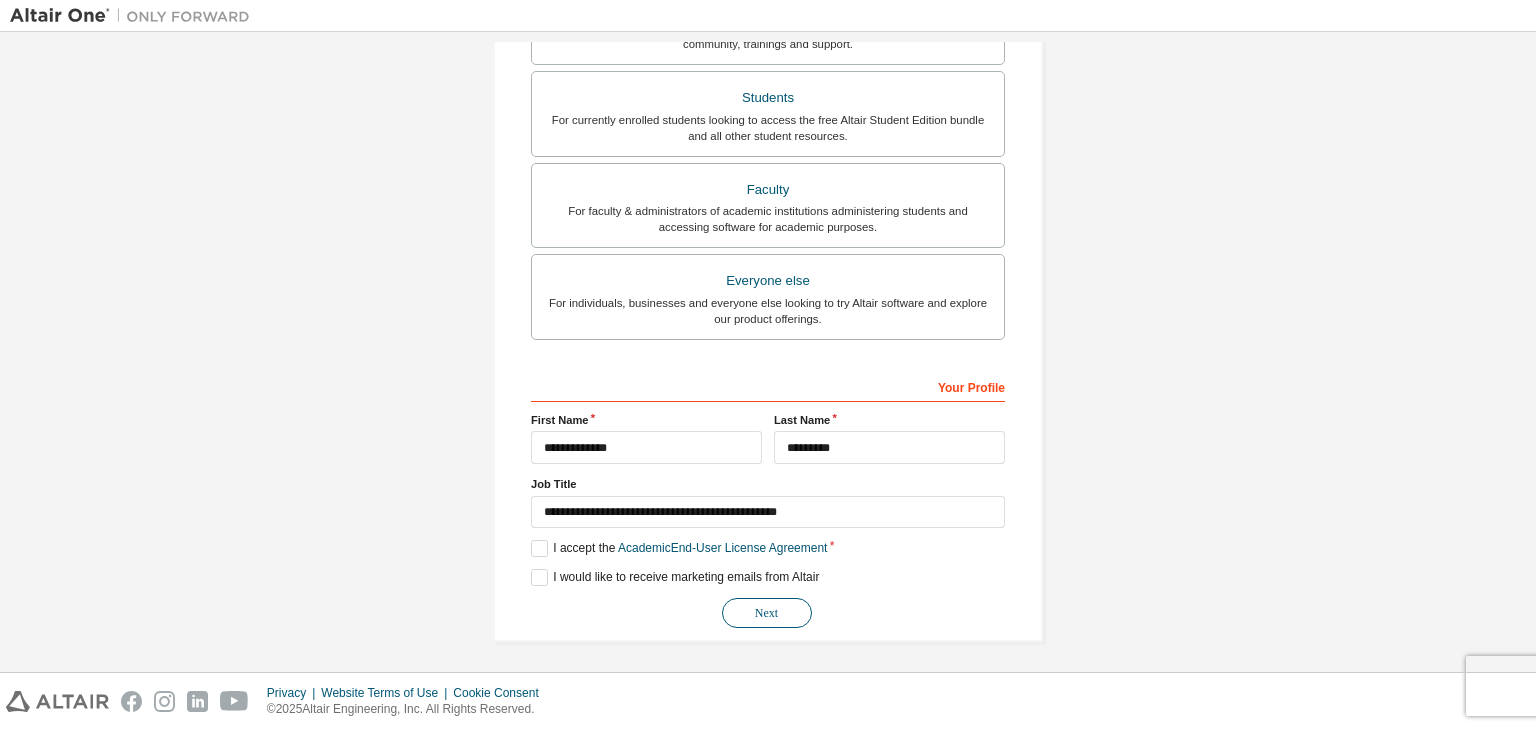 click on "Next" at bounding box center (767, 613) 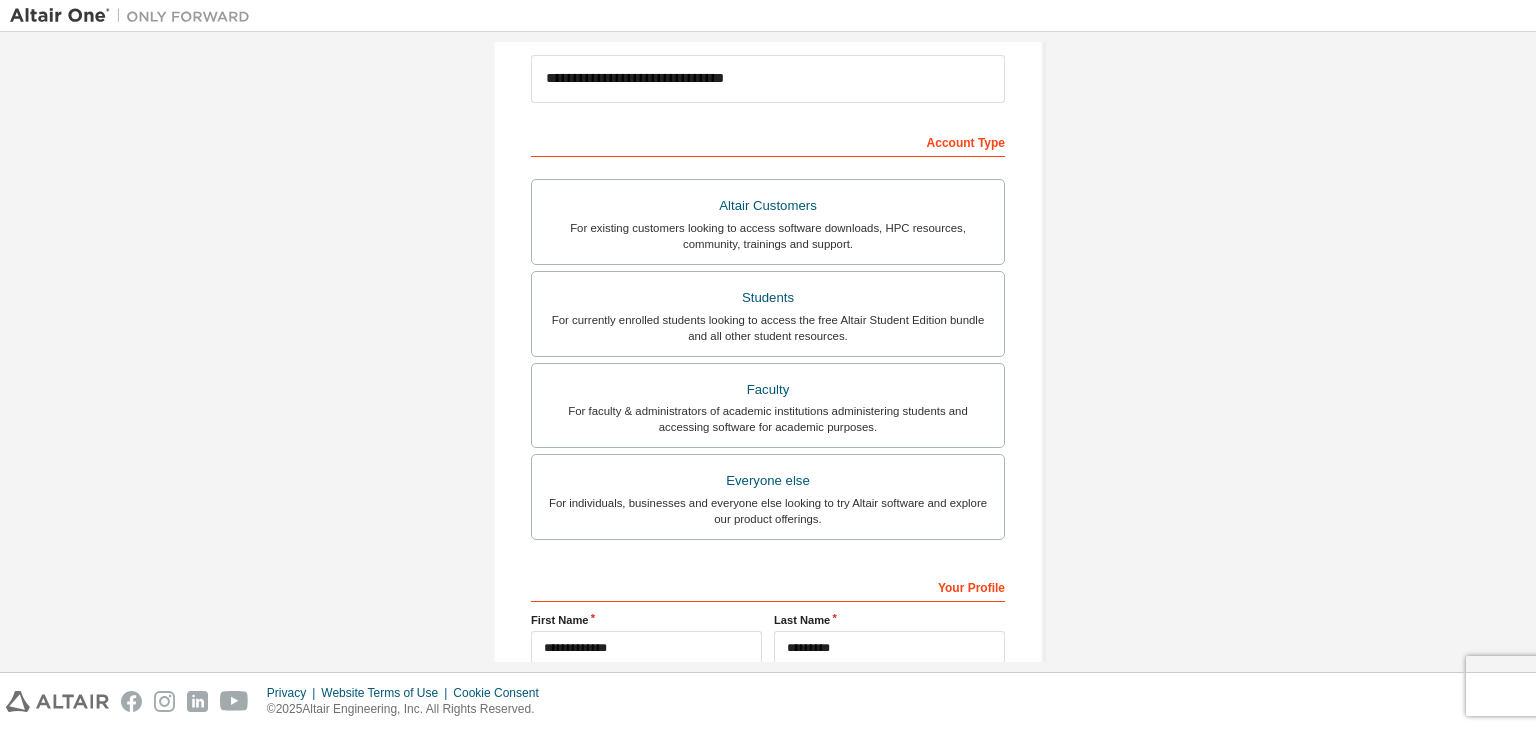 scroll, scrollTop: 0, scrollLeft: 0, axis: both 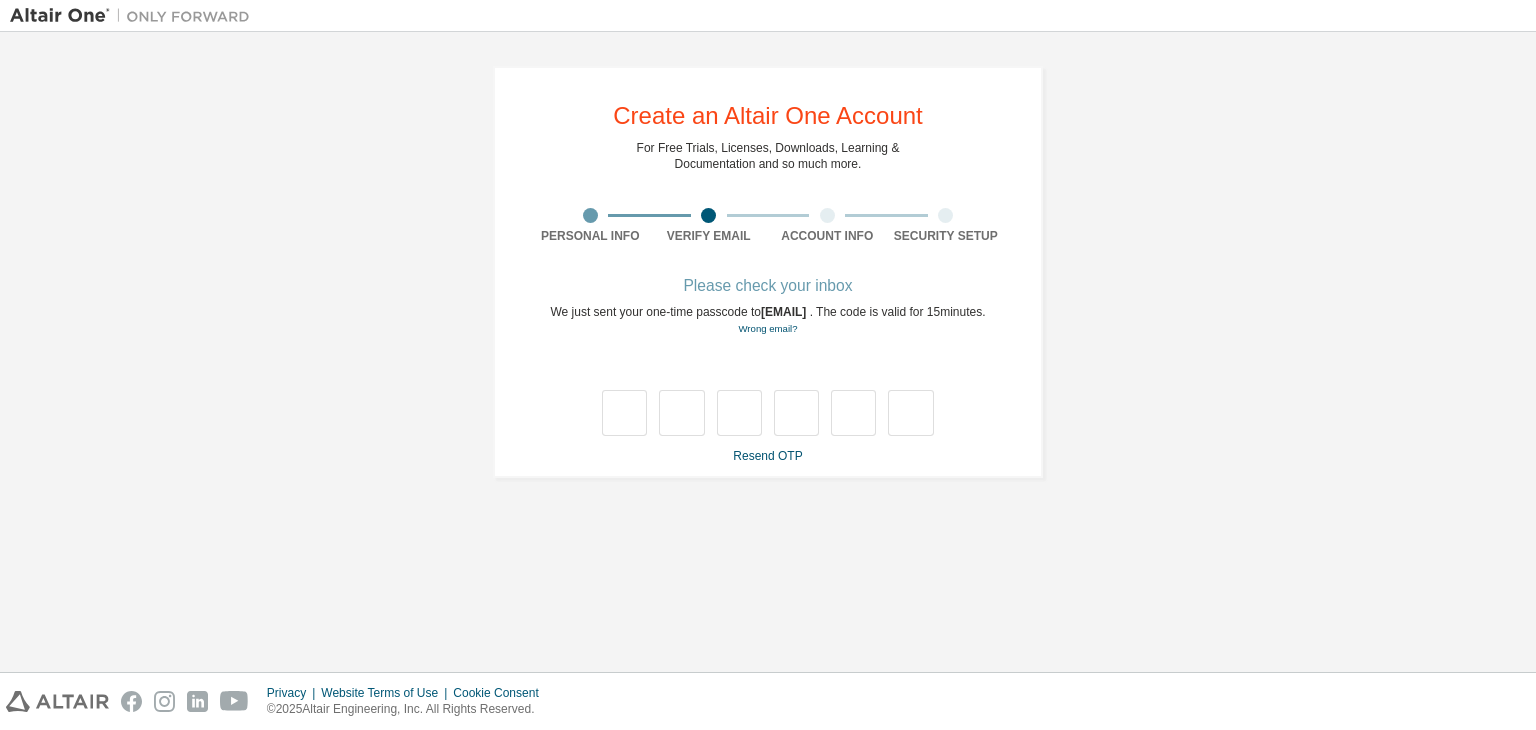 type on "*" 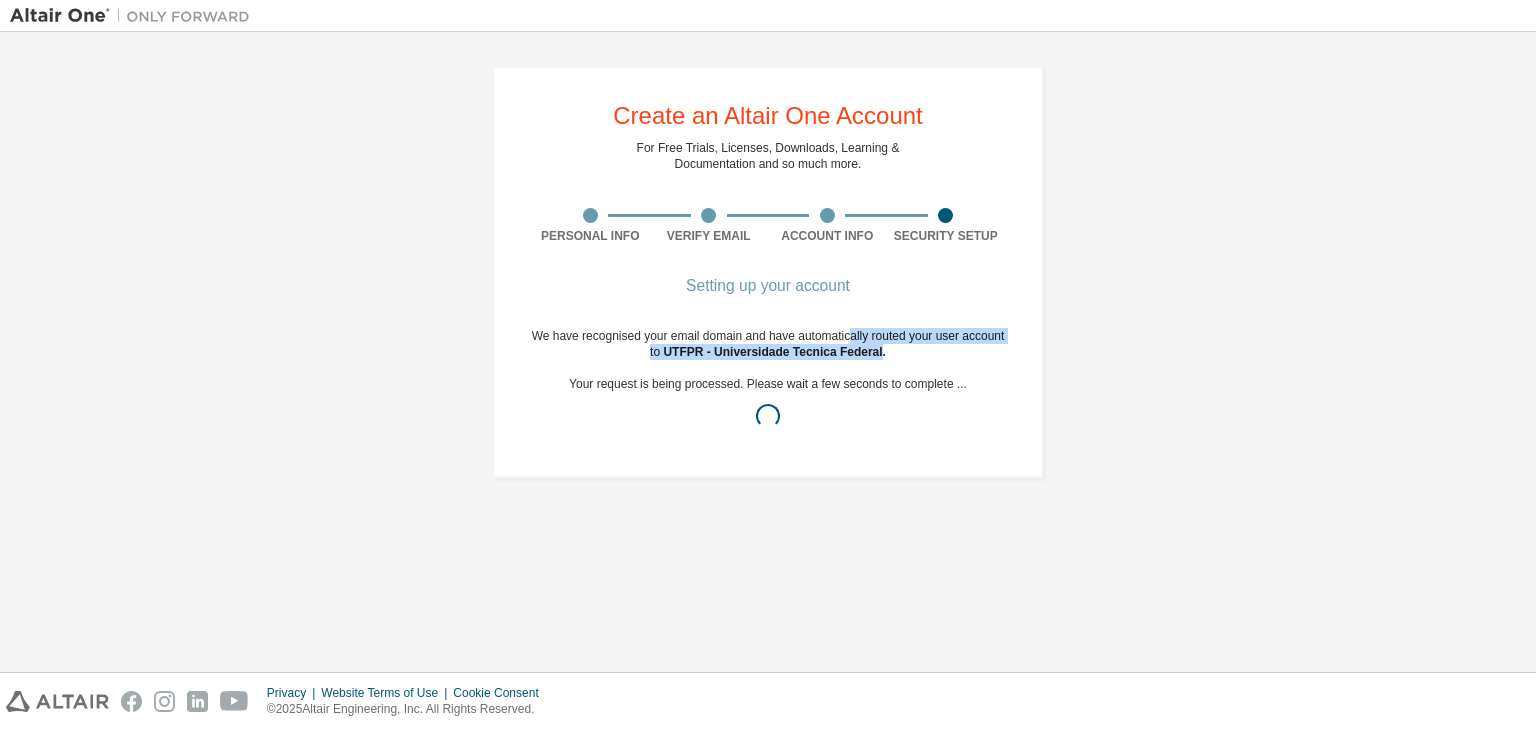 drag, startPoint x: 878, startPoint y: 351, endPoint x: 849, endPoint y: 342, distance: 30.364452 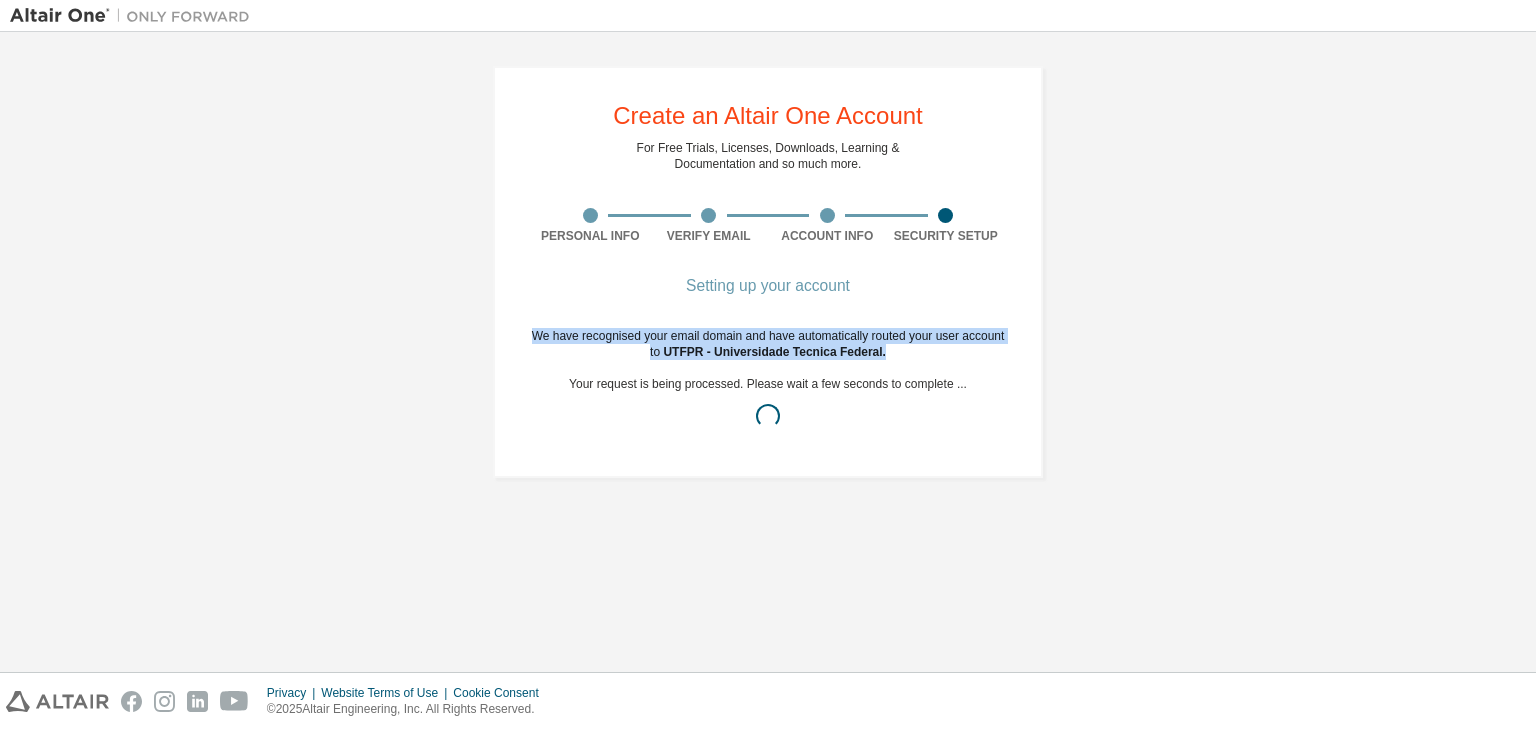 drag, startPoint x: 884, startPoint y: 353, endPoint x: 528, endPoint y: 332, distance: 356.61884 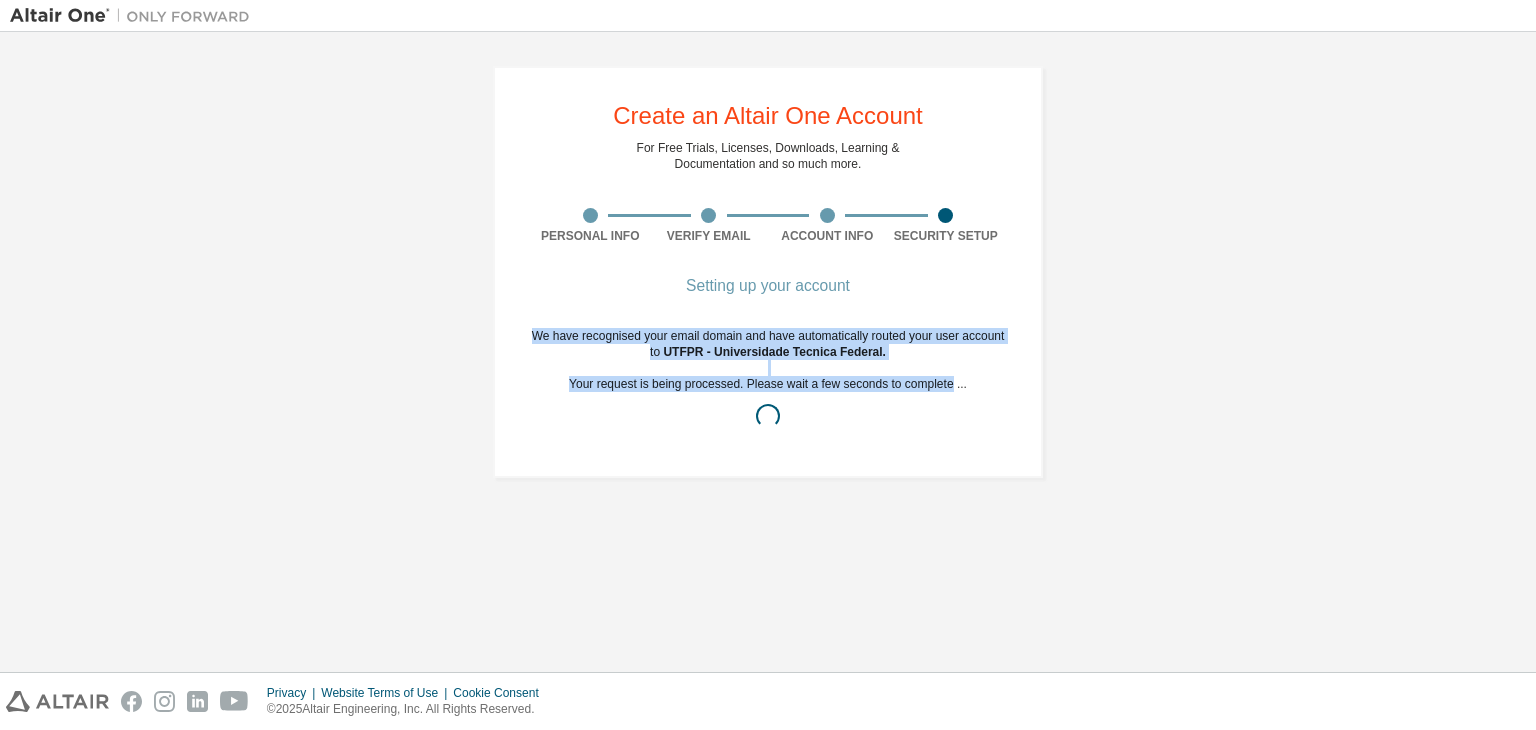 drag, startPoint x: 532, startPoint y: 336, endPoint x: 975, endPoint y: 384, distance: 445.59286 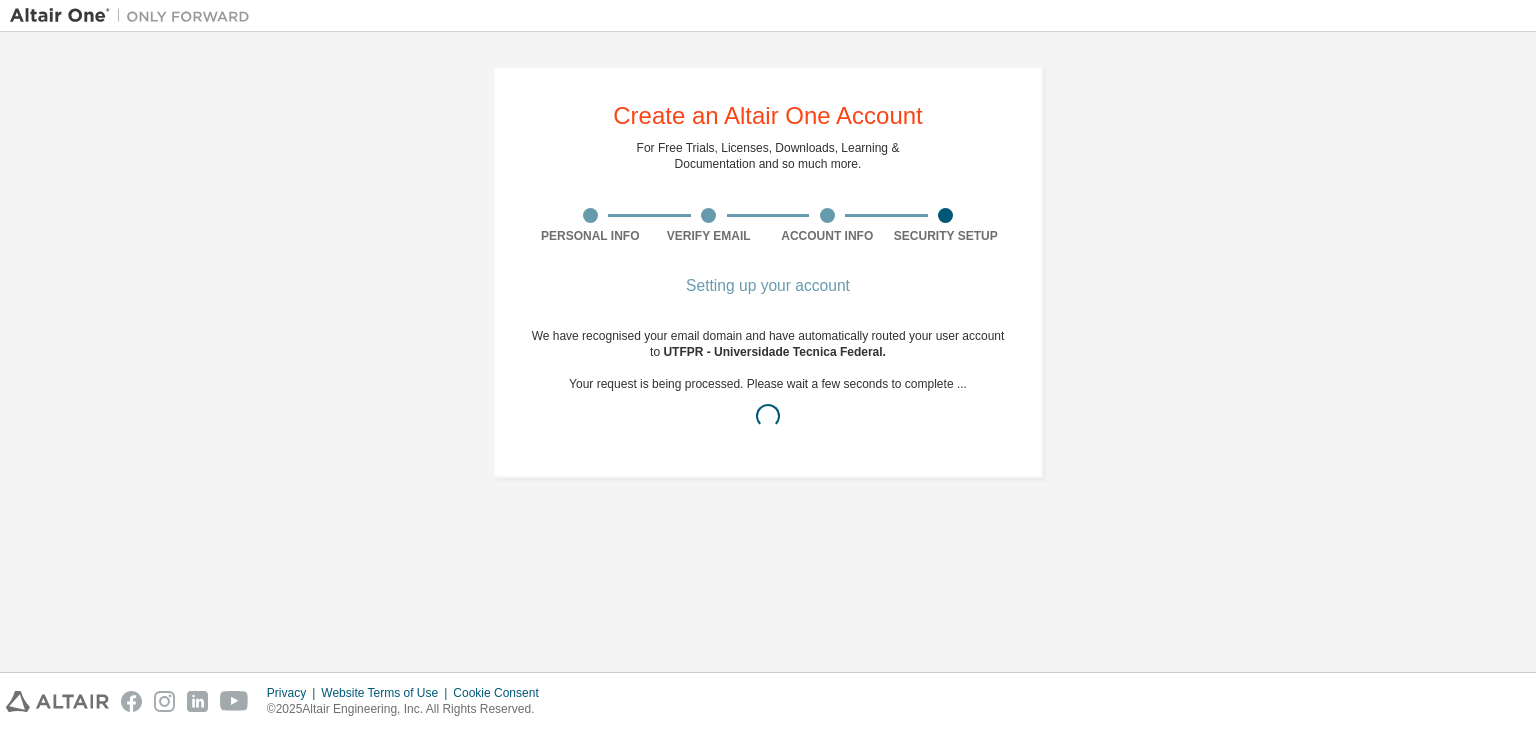click on "We have recognised your email domain and have automatically routed your user account to   UTFPR - Universidade Tecnica Federal . Your request is being processed. Please wait a few seconds to complete ..." at bounding box center [768, 384] 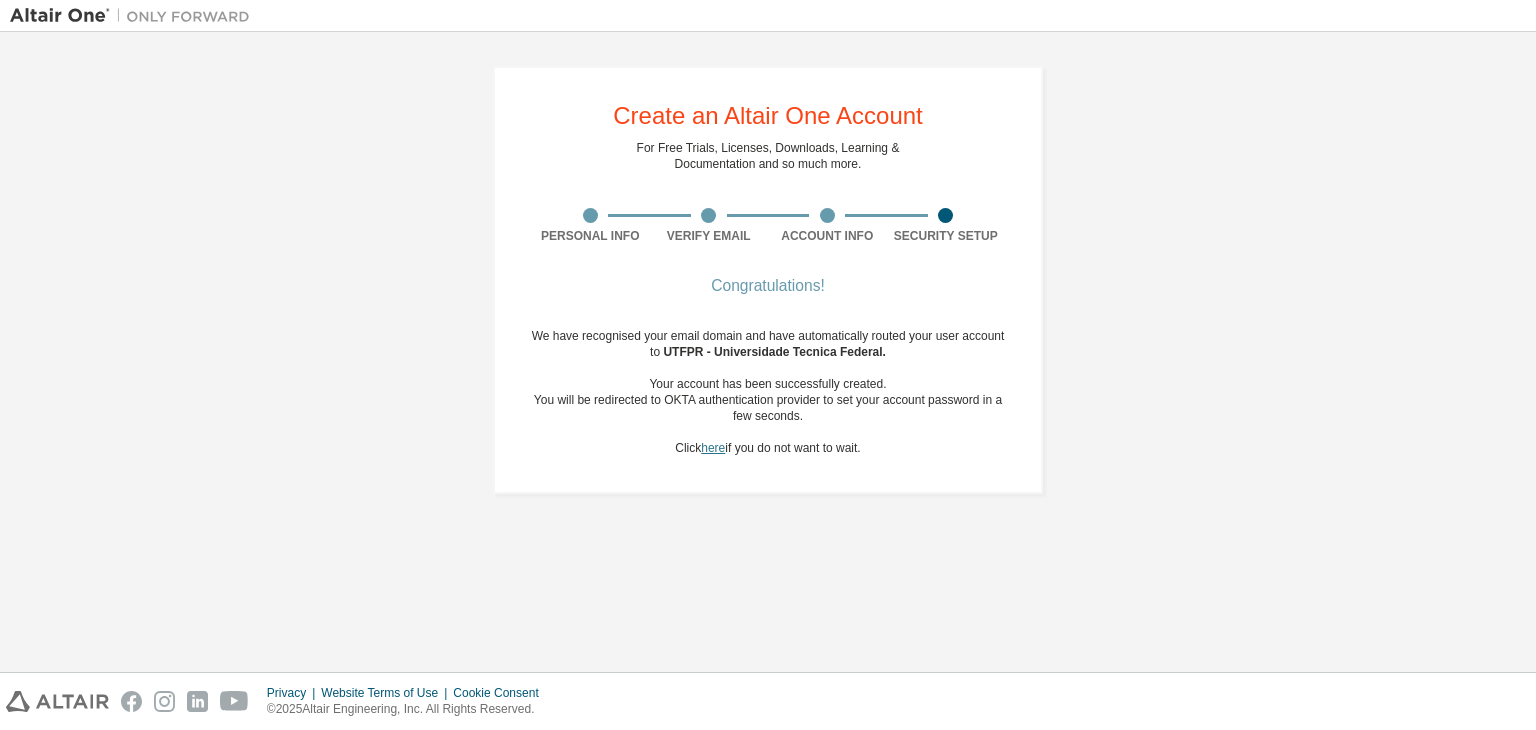 click on "here" at bounding box center (713, 448) 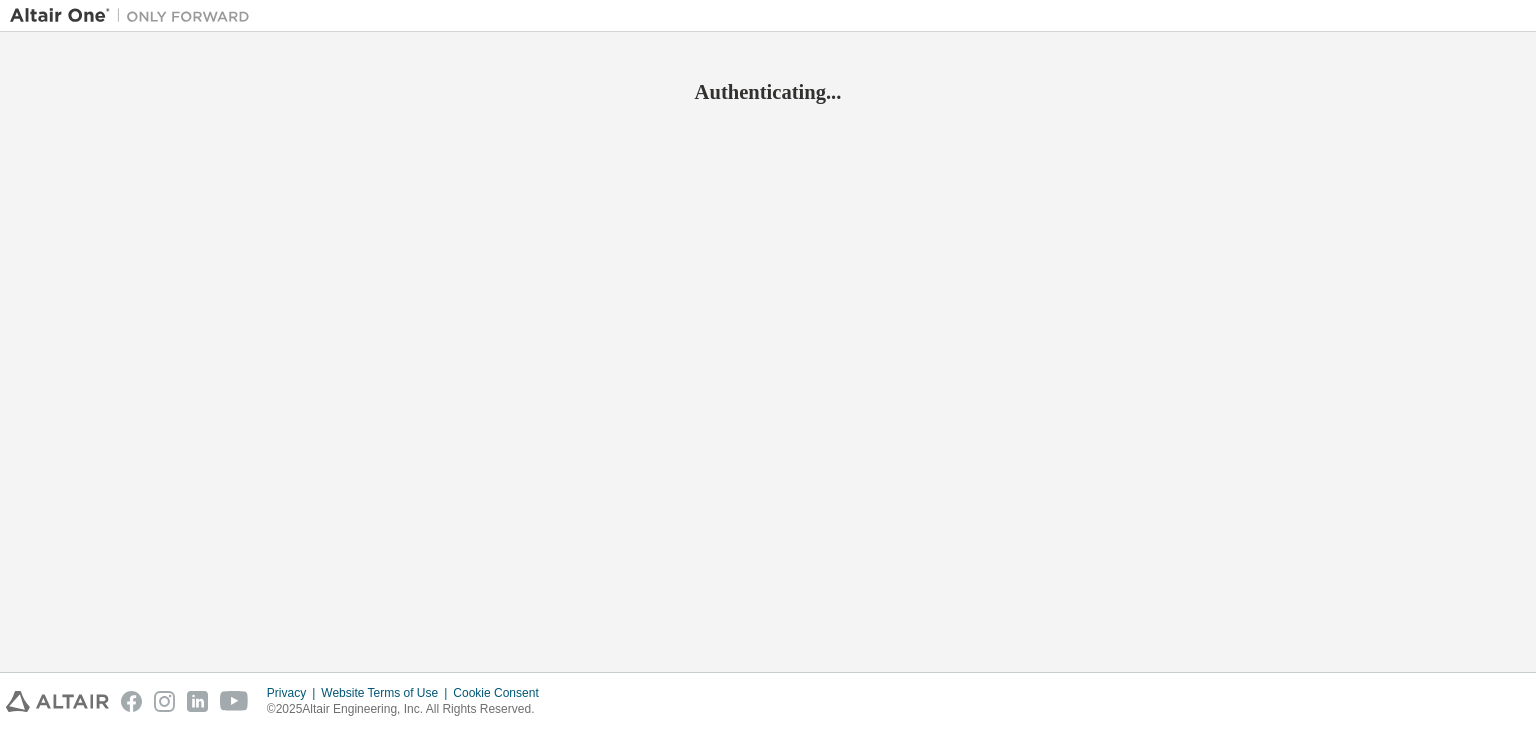scroll, scrollTop: 0, scrollLeft: 0, axis: both 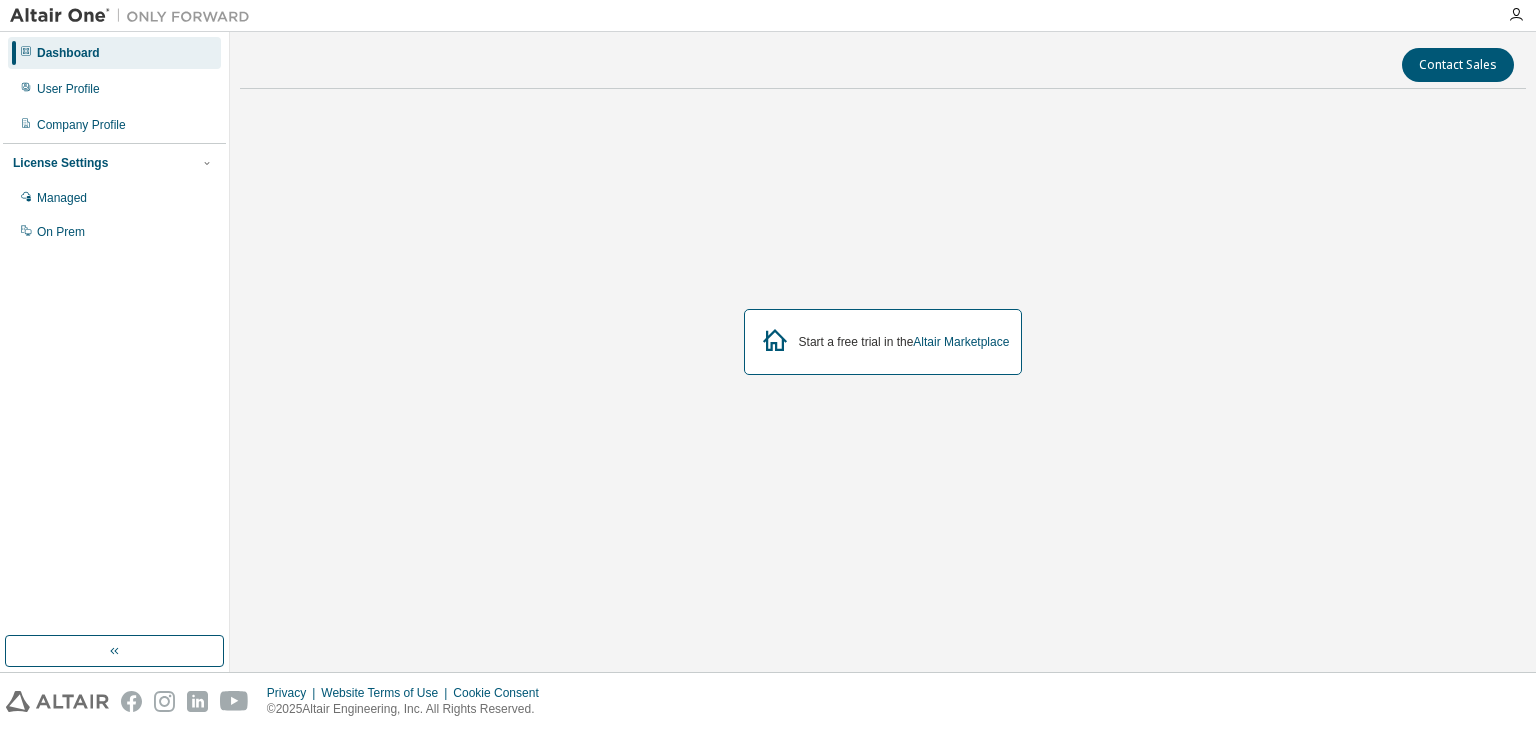 drag, startPoint x: 1192, startPoint y: 178, endPoint x: 1221, endPoint y: 145, distance: 43.931767 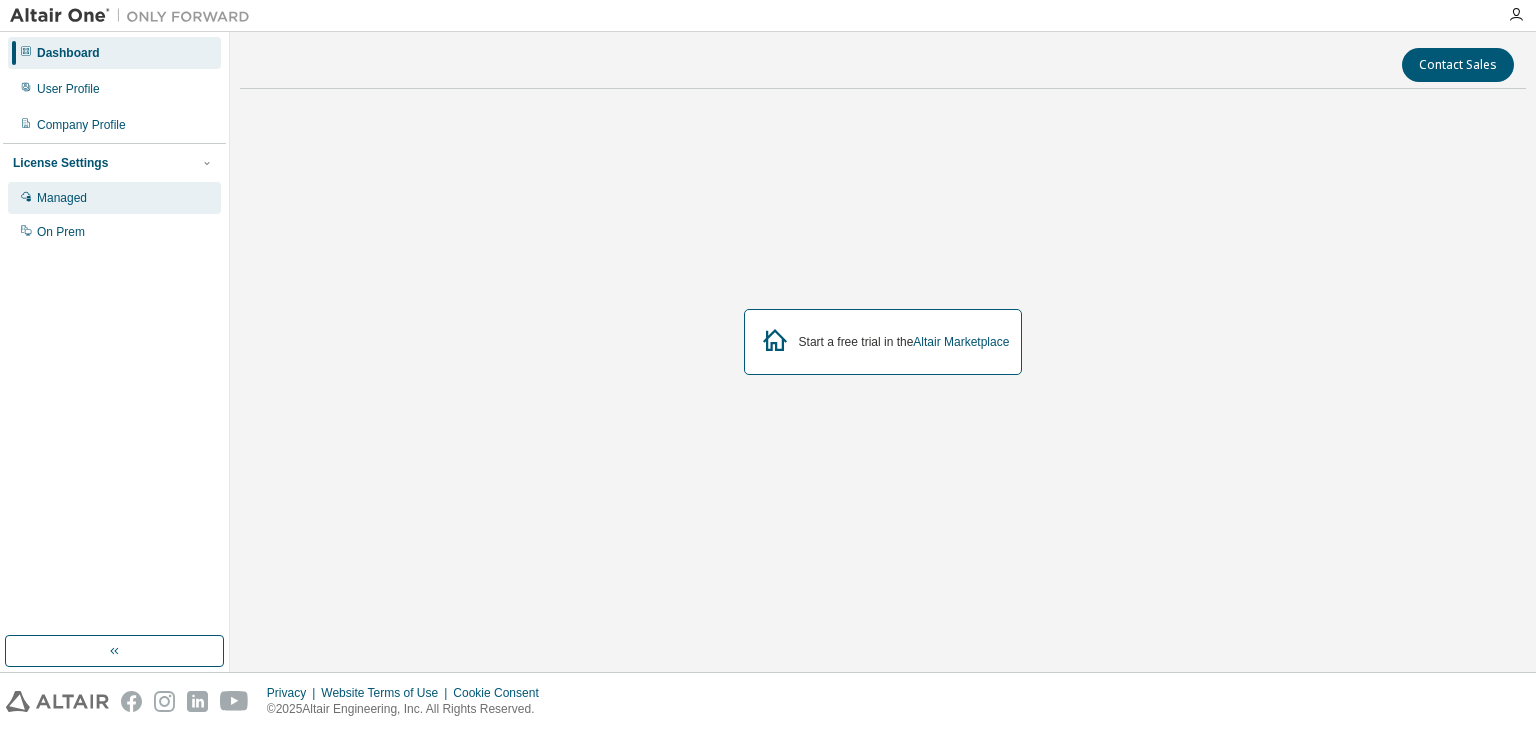 click on "Managed" at bounding box center [114, 198] 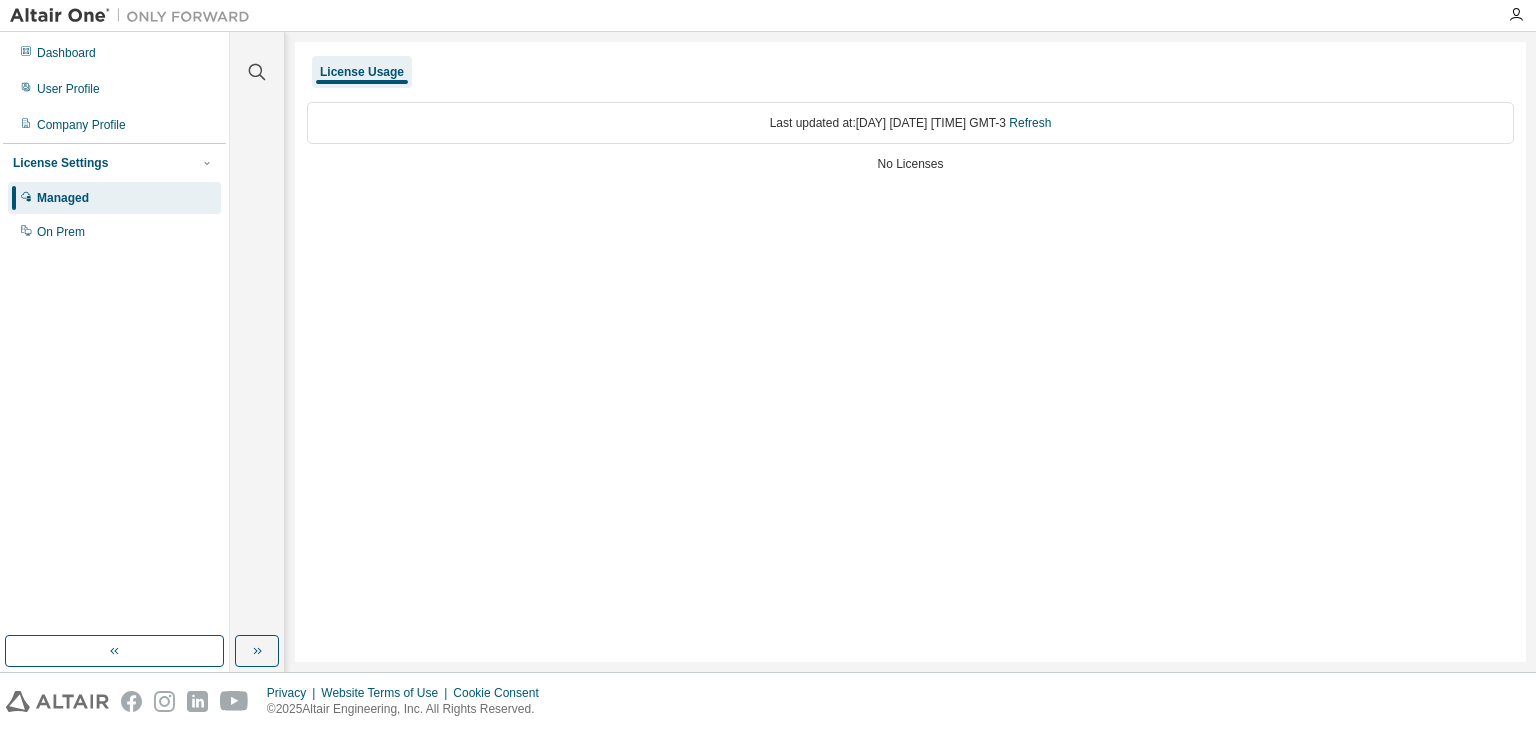 click on "Last updated at:  [DAY] [DATE] [TIME] GMT-3   Refresh" at bounding box center [910, 123] 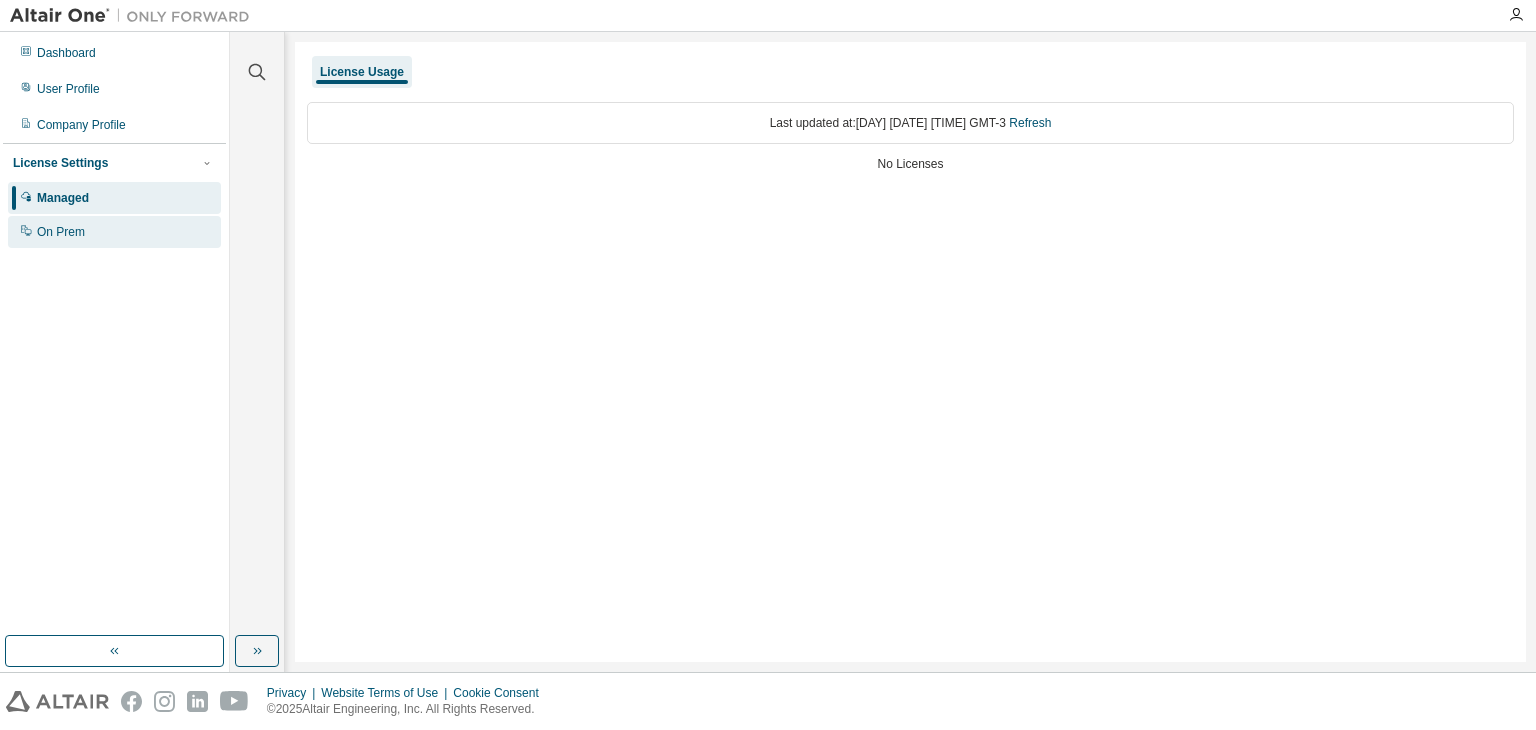 click on "On Prem" at bounding box center (114, 232) 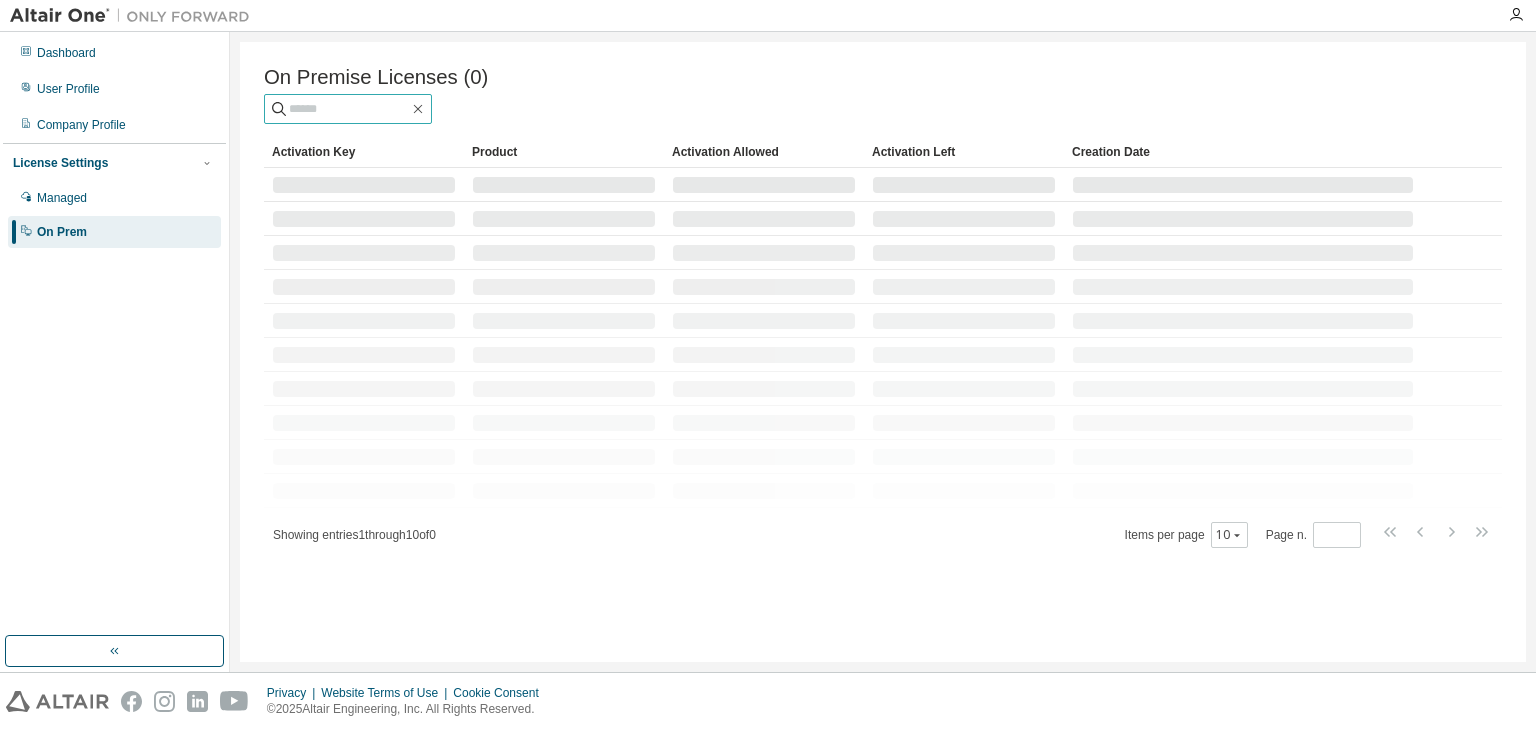 click at bounding box center [349, 109] 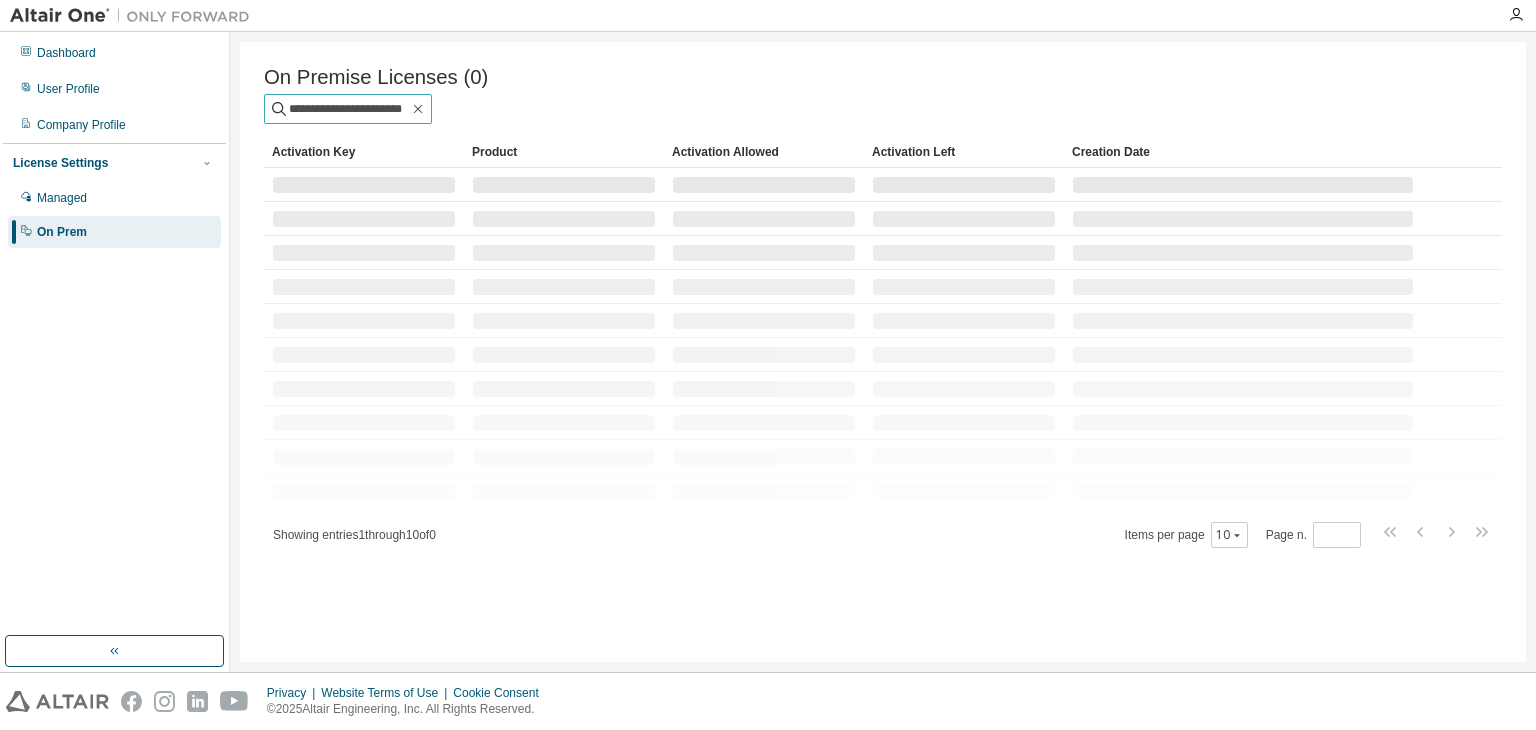 scroll, scrollTop: 0, scrollLeft: 2, axis: horizontal 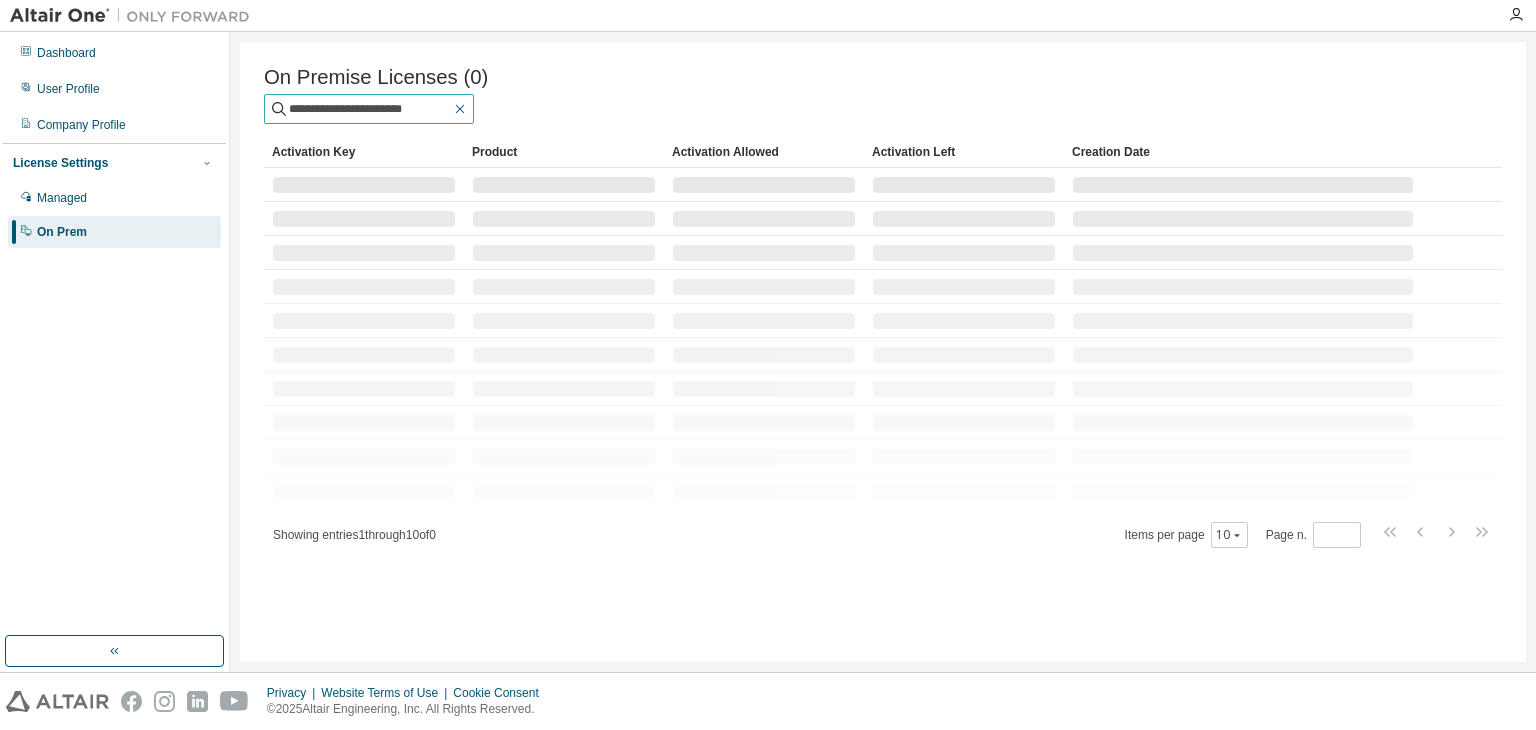 type on "**********" 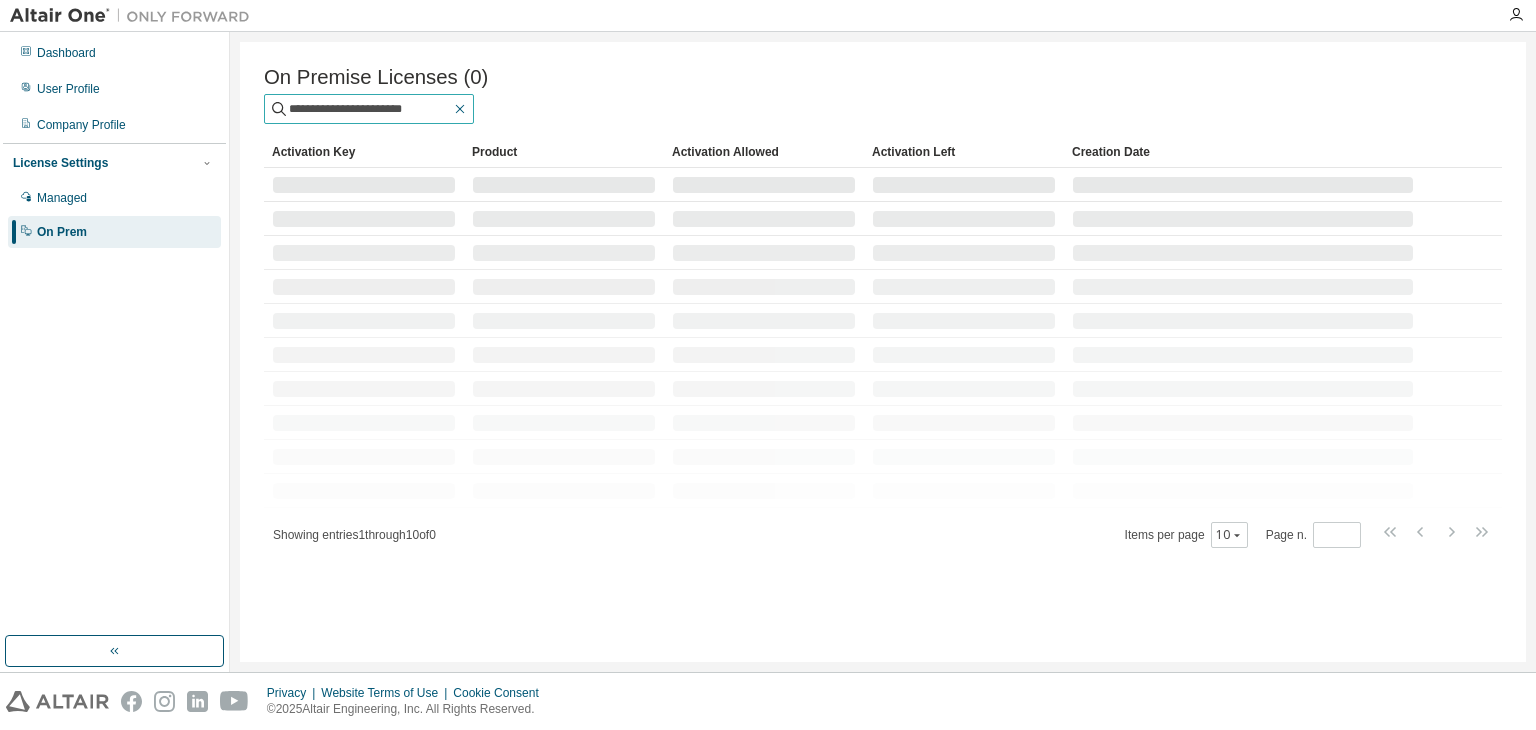 scroll, scrollTop: 0, scrollLeft: 0, axis: both 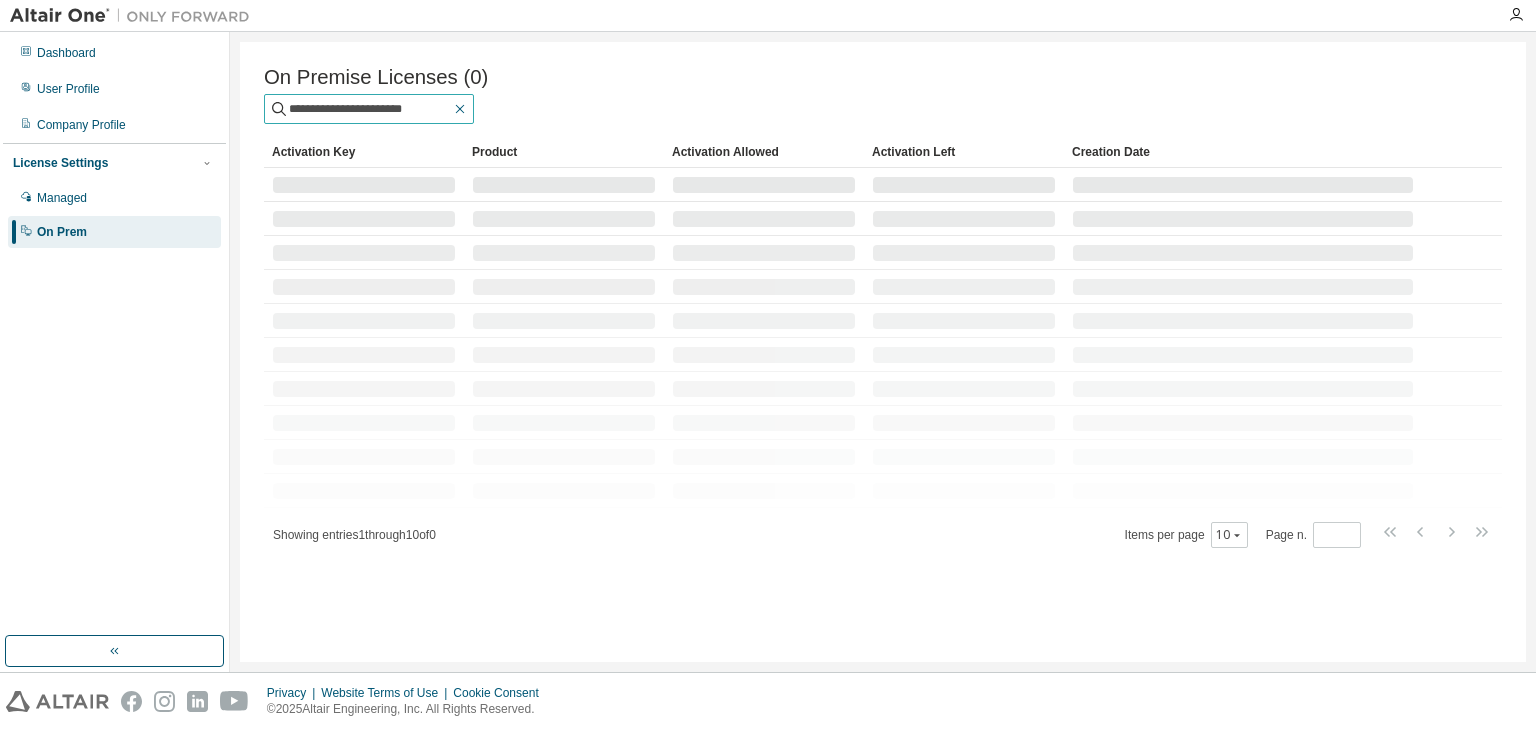 click 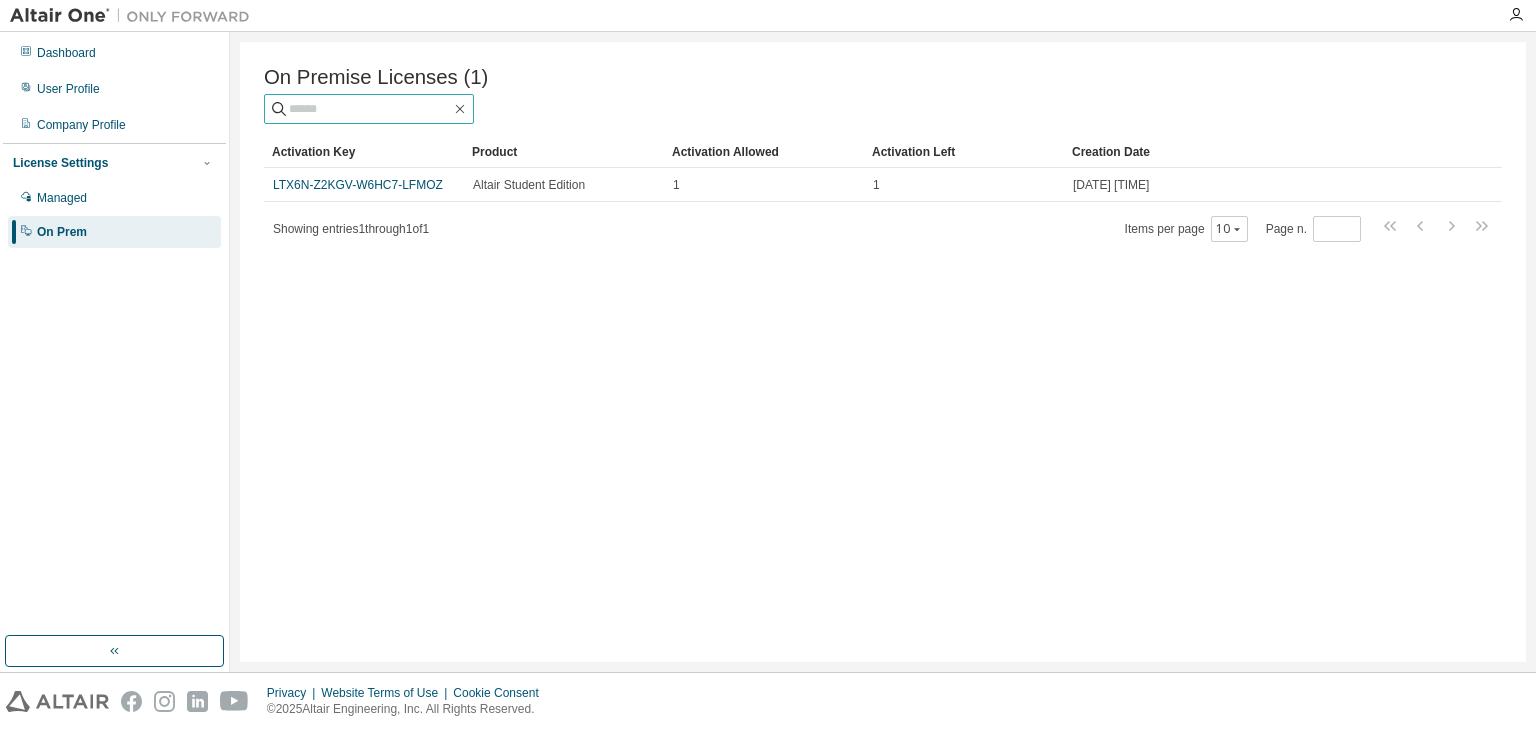 click at bounding box center (370, 109) 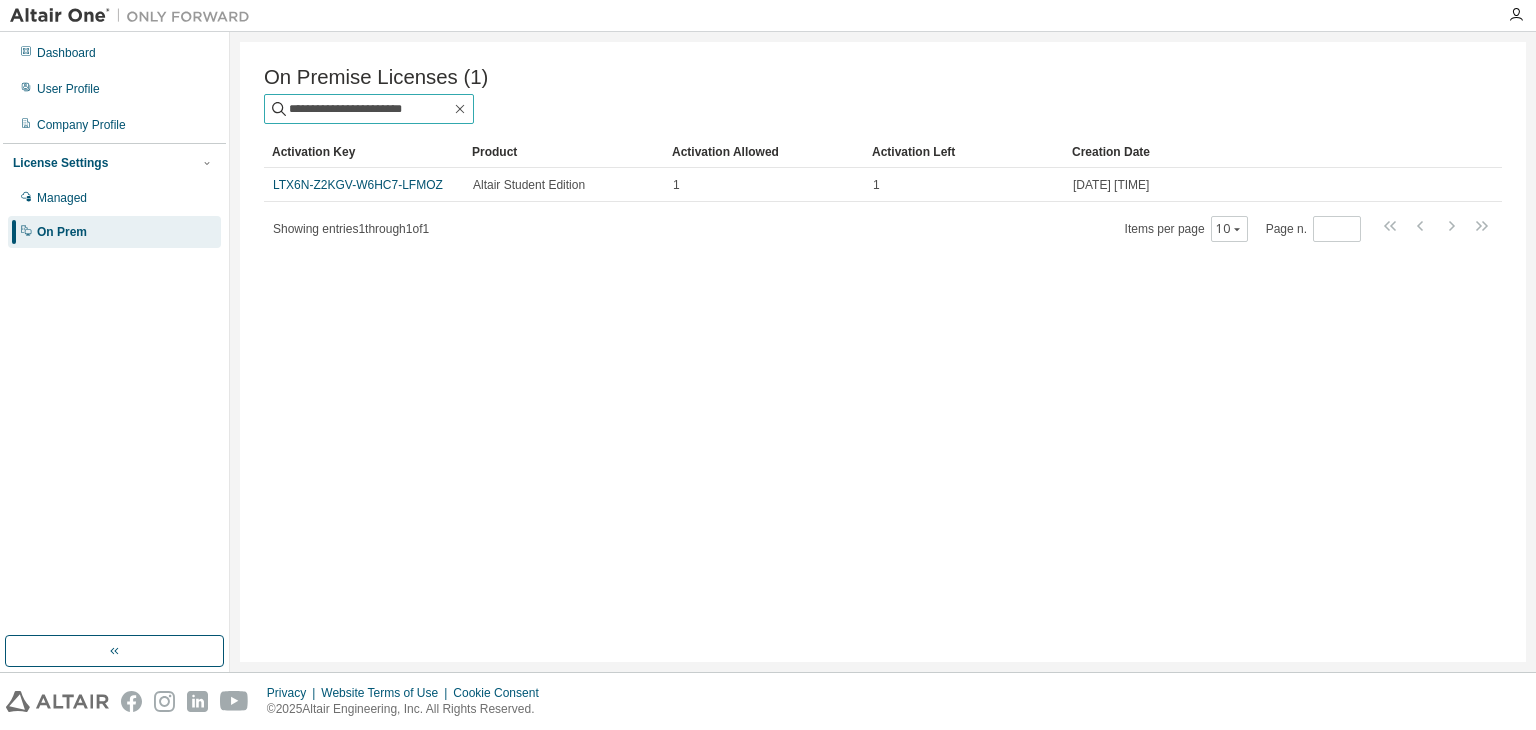 scroll, scrollTop: 0, scrollLeft: 2, axis: horizontal 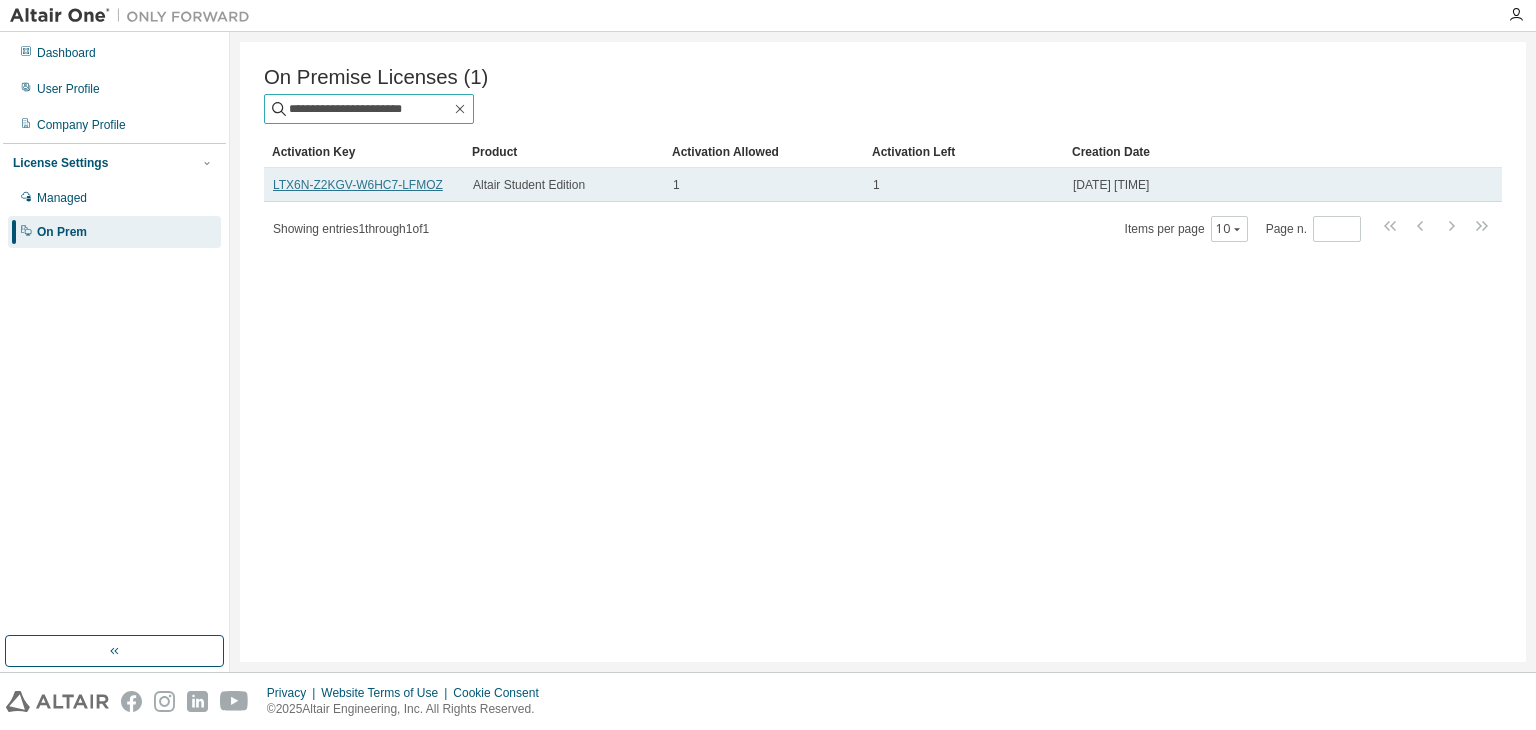 type on "**********" 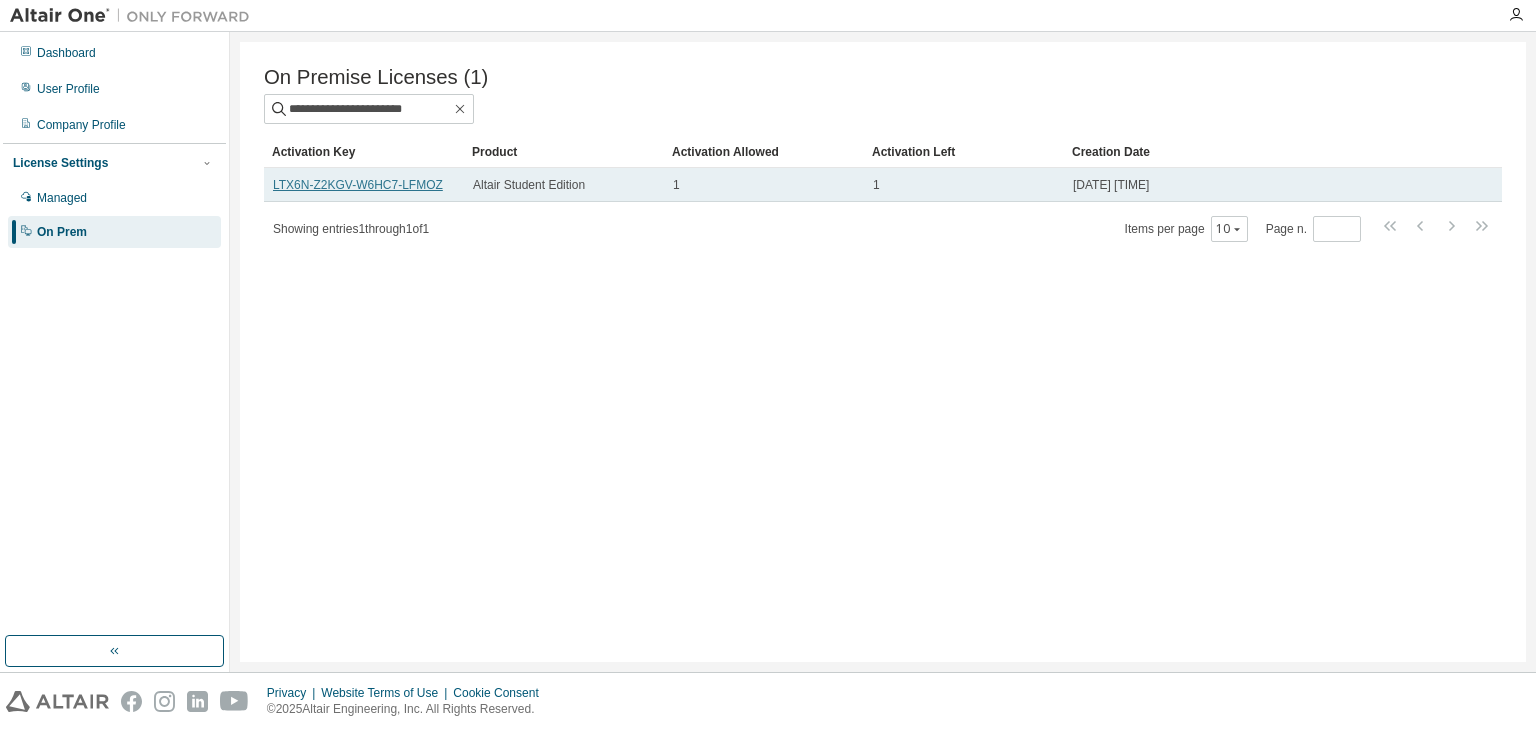 scroll, scrollTop: 0, scrollLeft: 0, axis: both 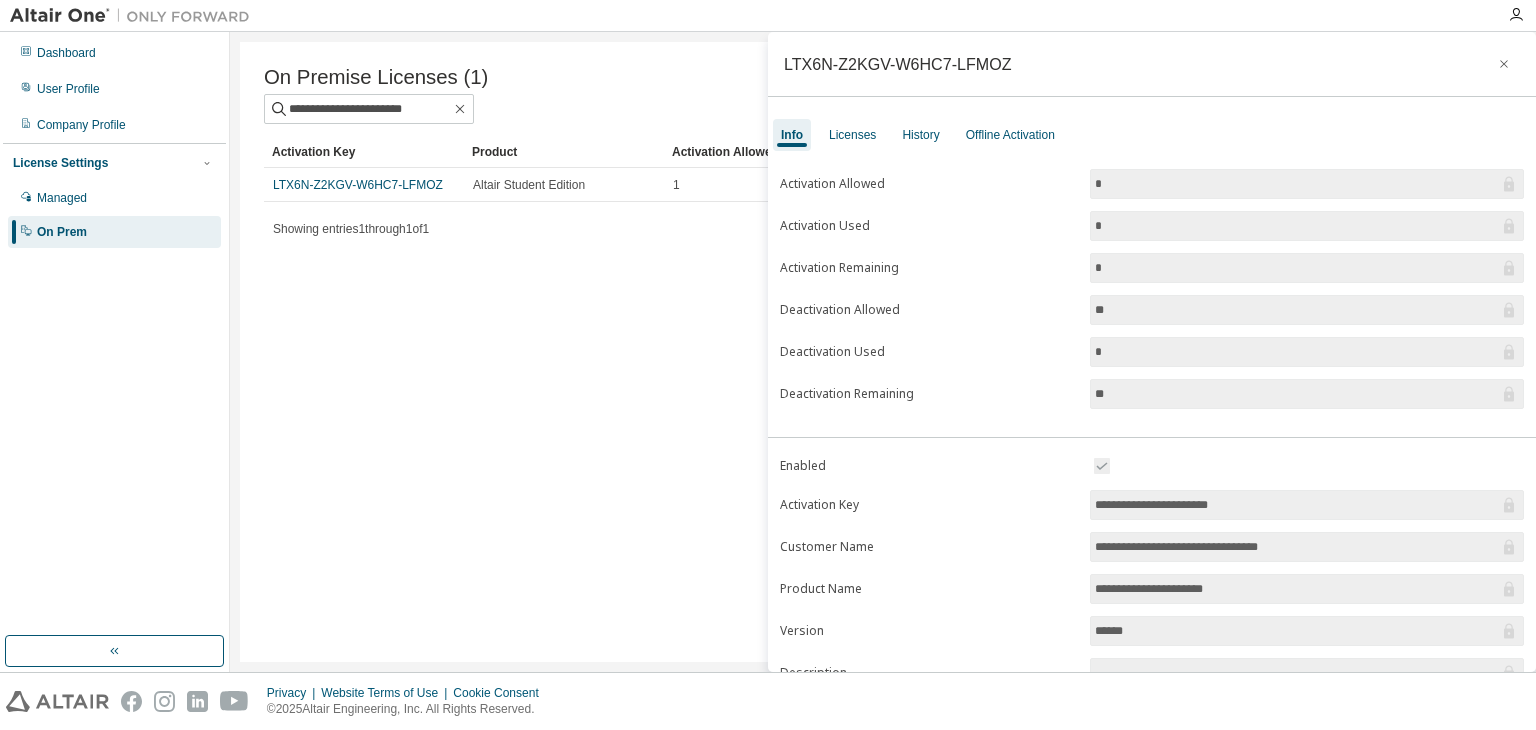 click on "*" at bounding box center (1297, 268) 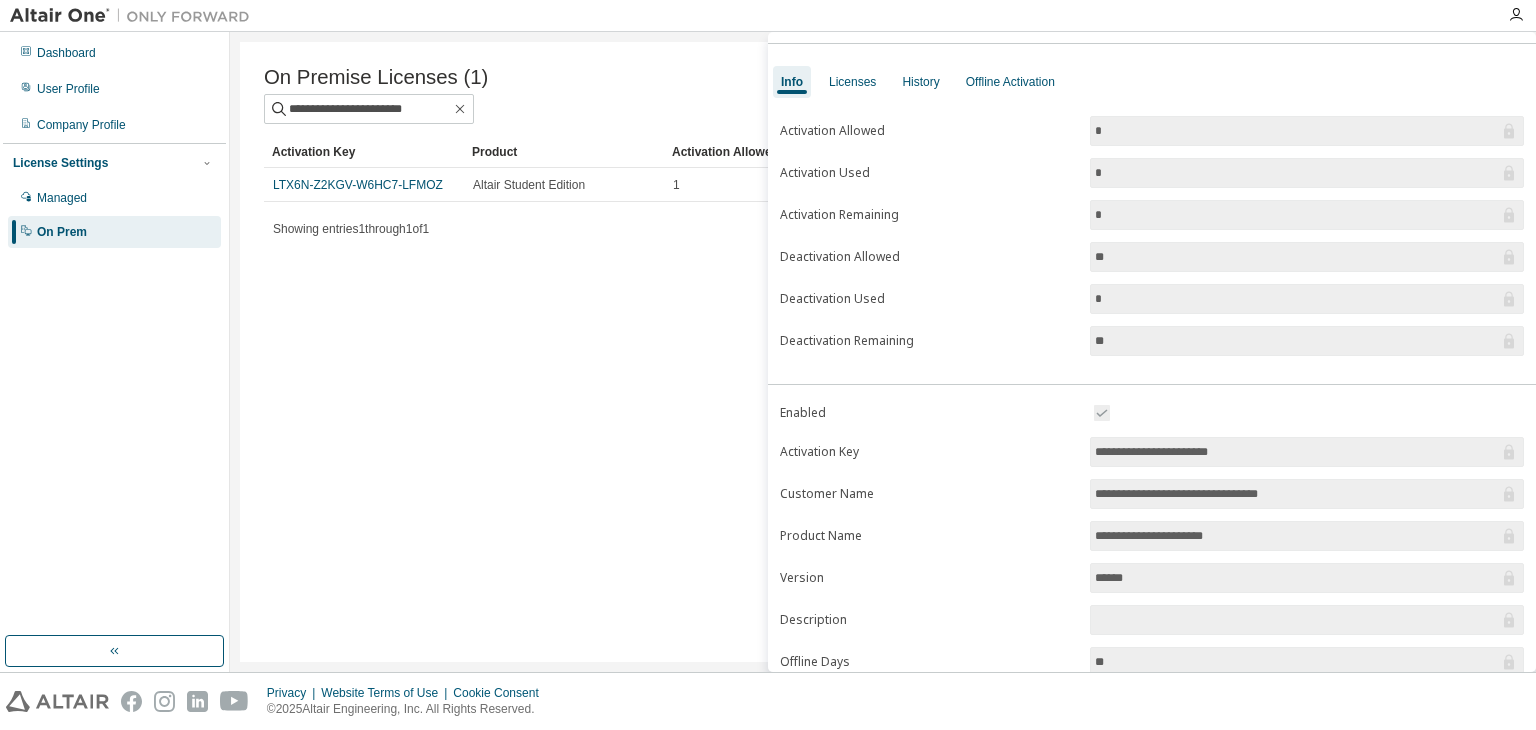 scroll, scrollTop: 186, scrollLeft: 0, axis: vertical 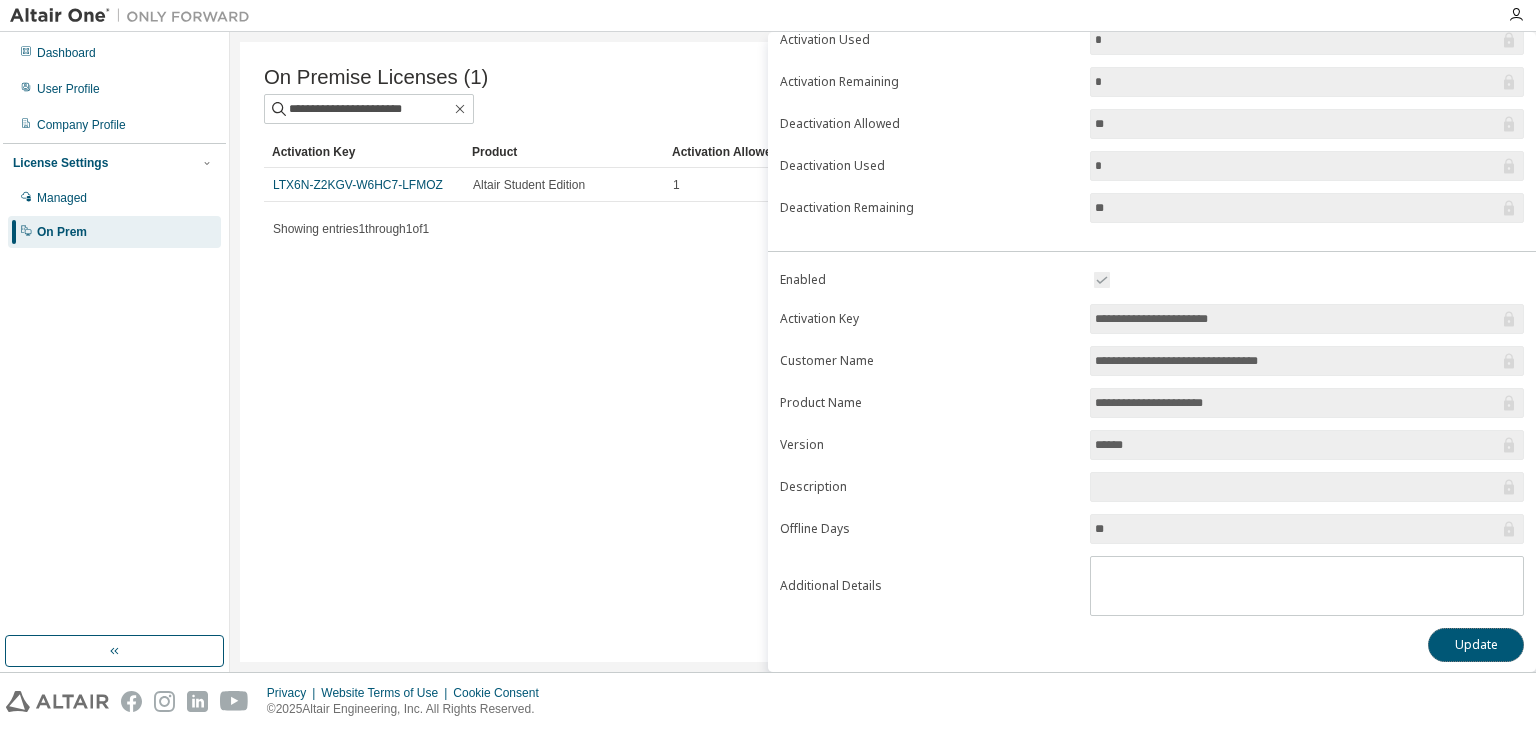 click on "Update" at bounding box center (1476, 645) 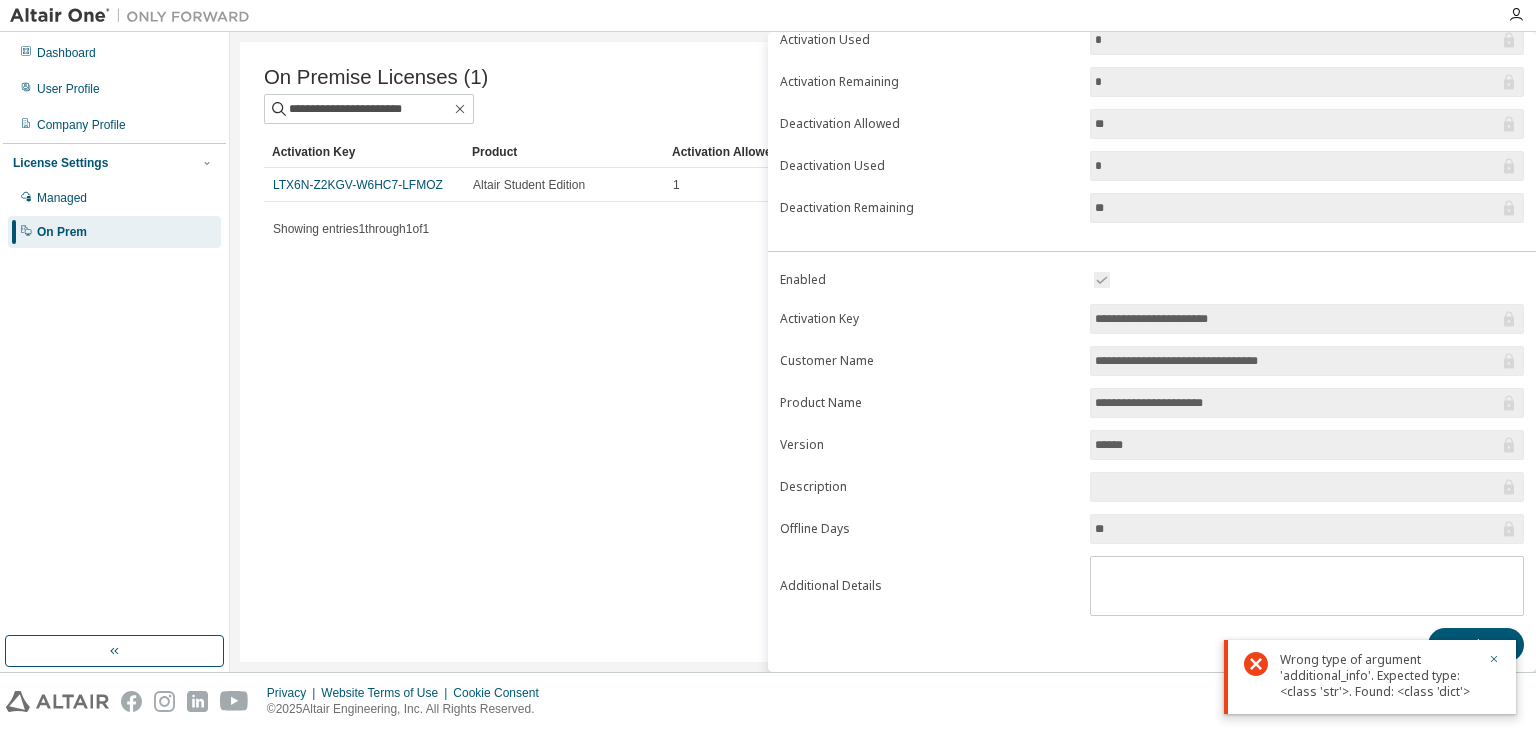 click on "**********" at bounding box center [883, 352] 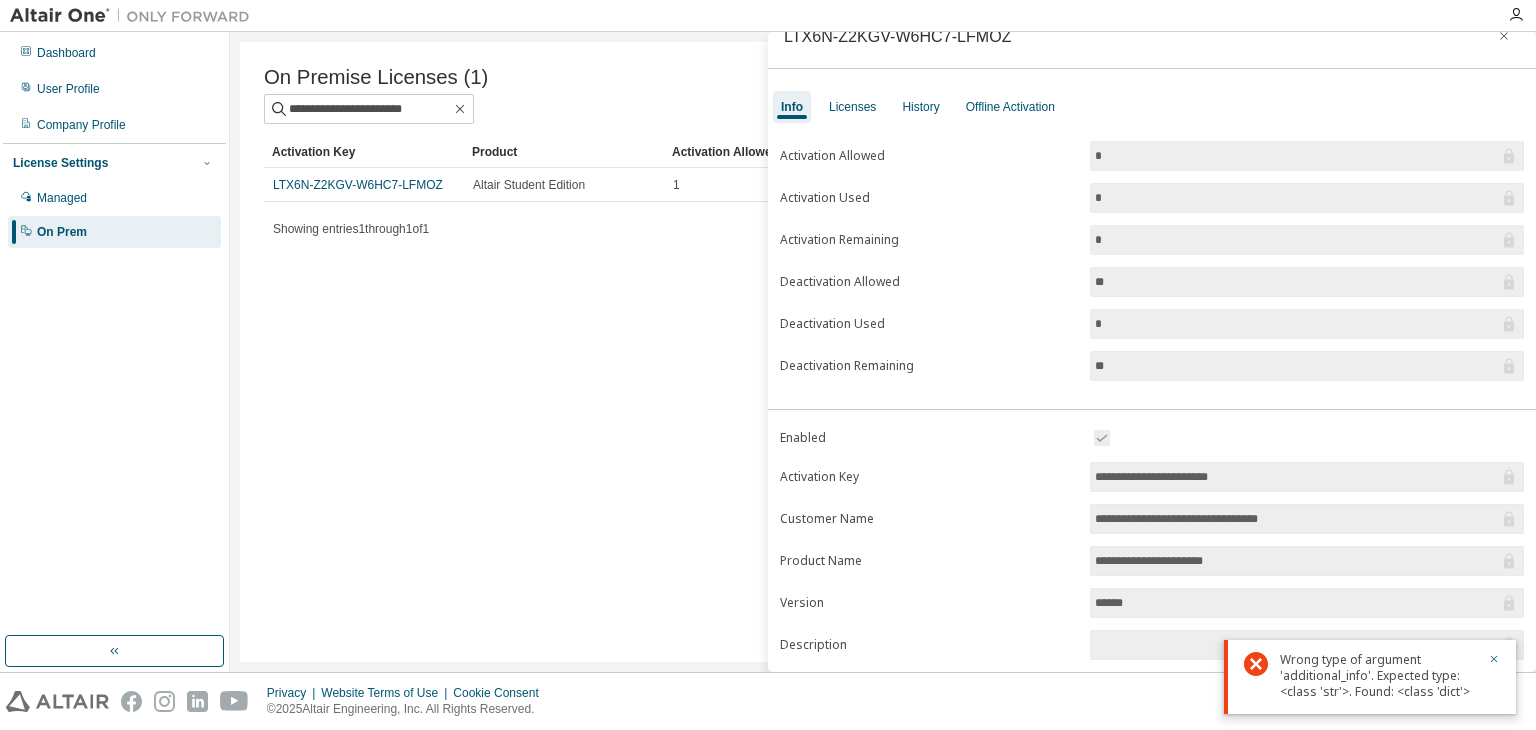 scroll, scrollTop: 0, scrollLeft: 0, axis: both 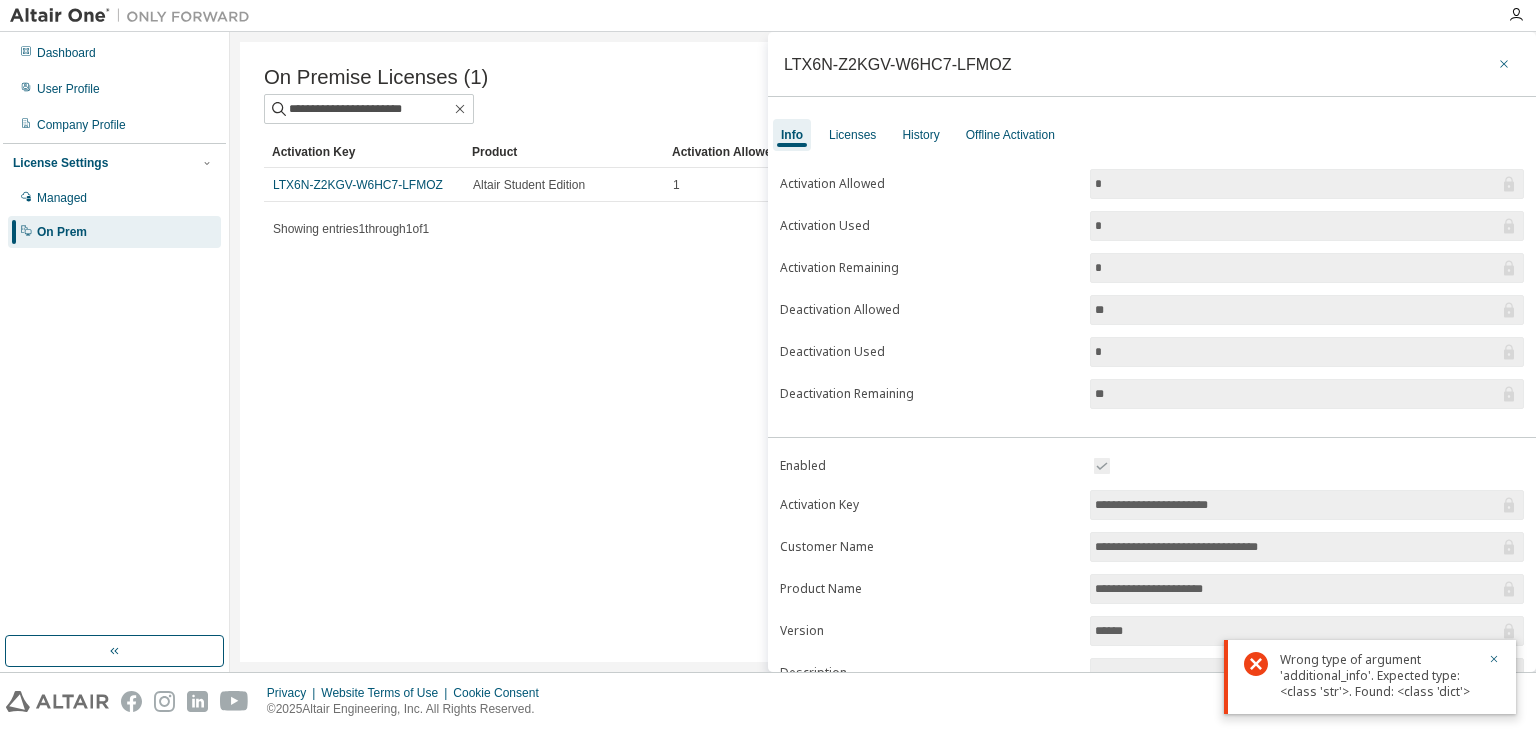 click 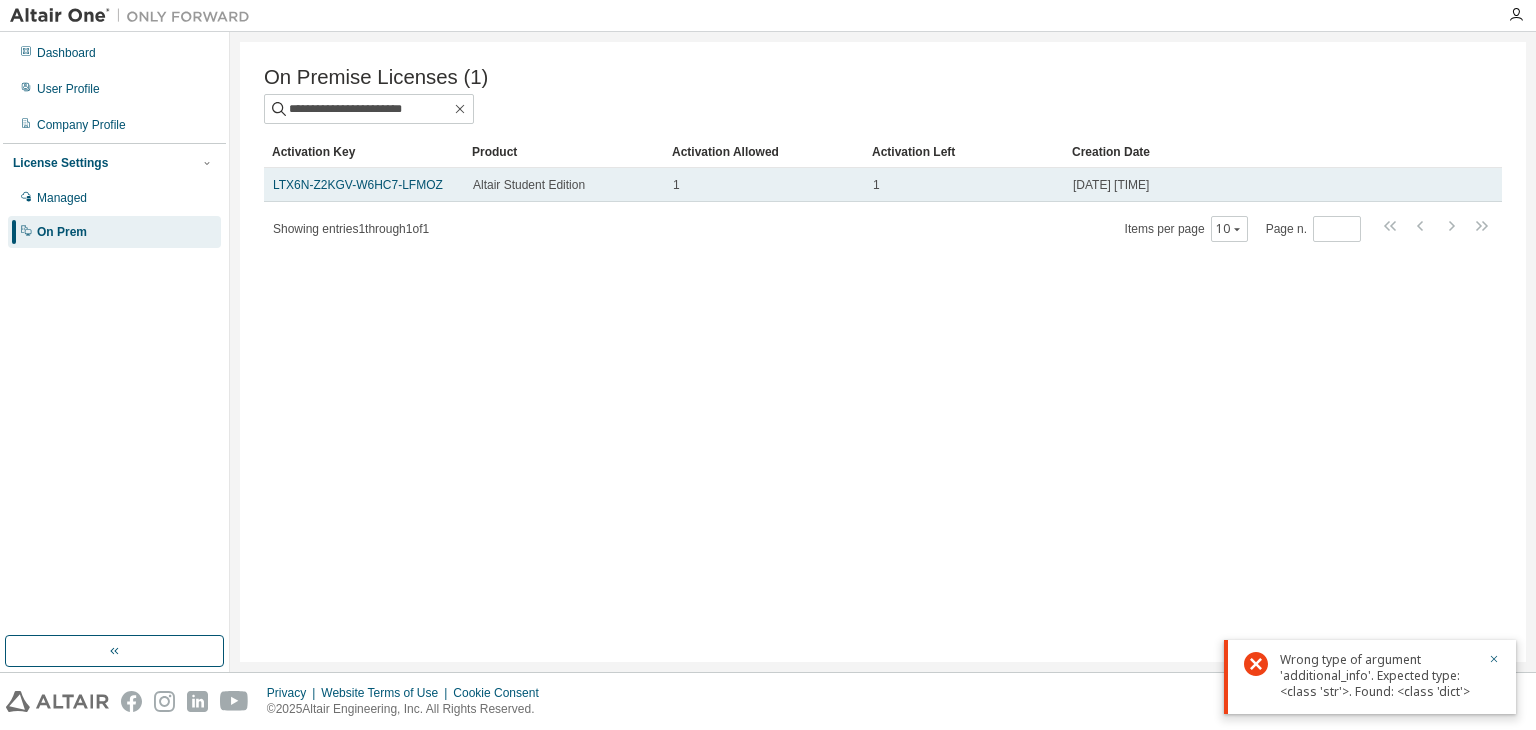 click on "[DATE] [TIME]" at bounding box center (1243, 185) 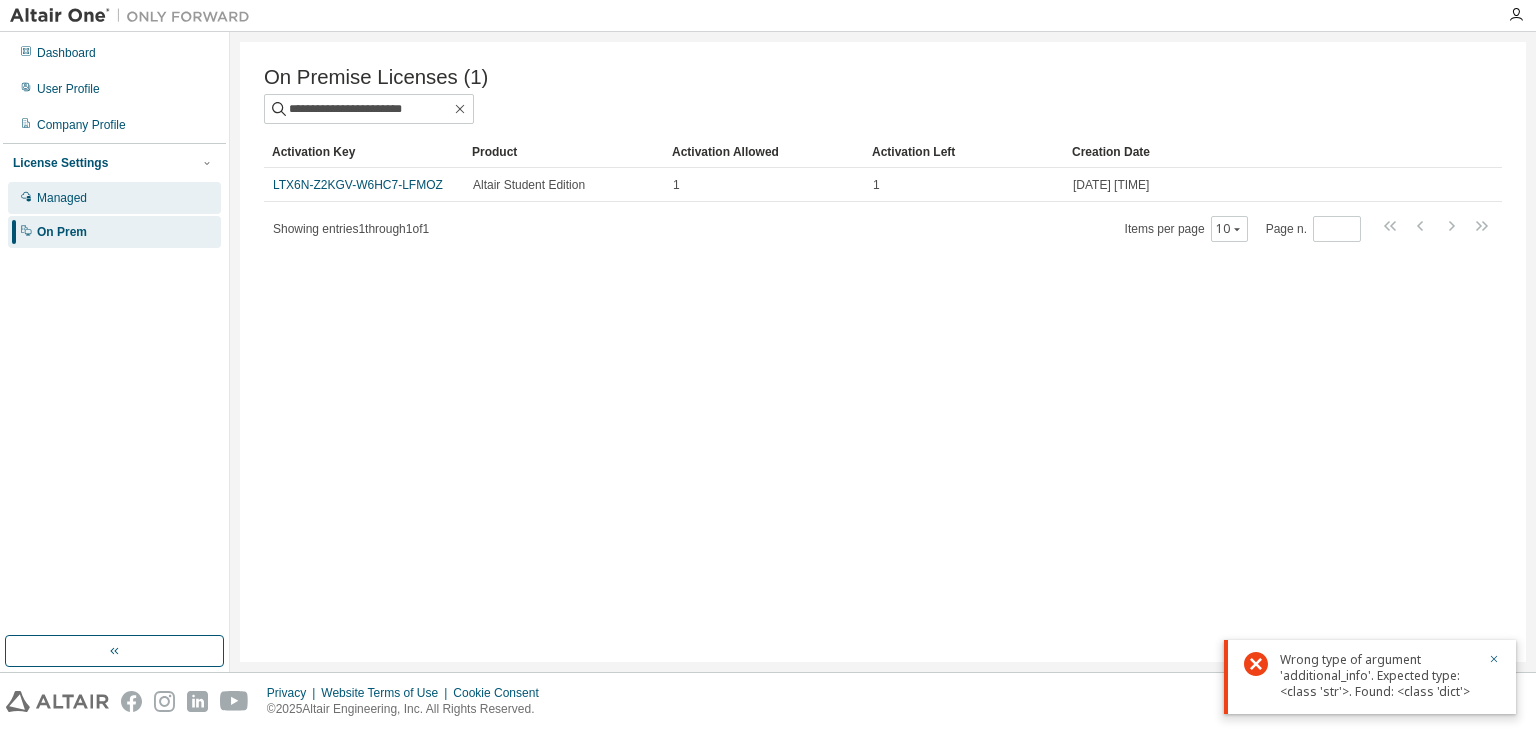 click on "Managed" at bounding box center (62, 198) 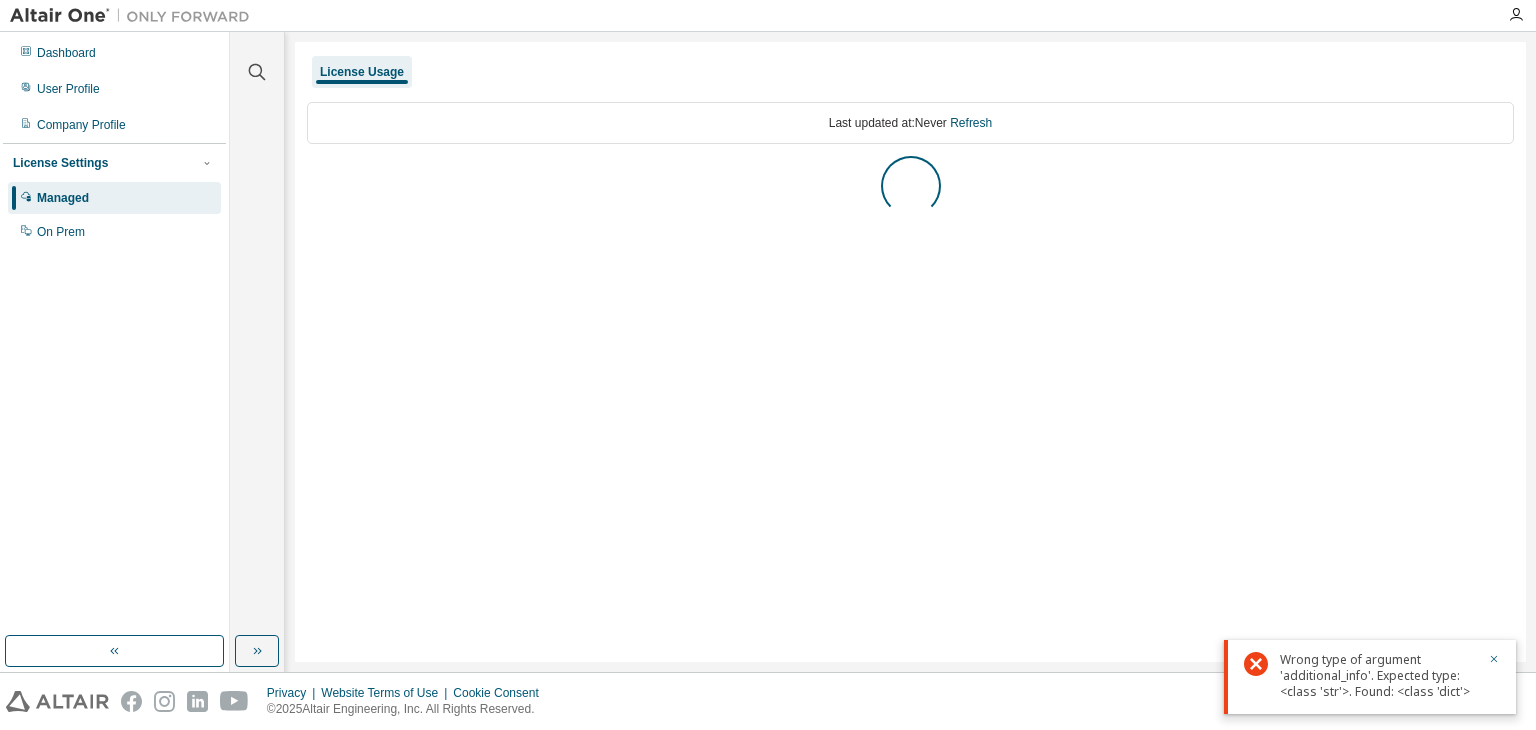 drag, startPoint x: 708, startPoint y: 109, endPoint x: 744, endPoint y: 110, distance: 36.013885 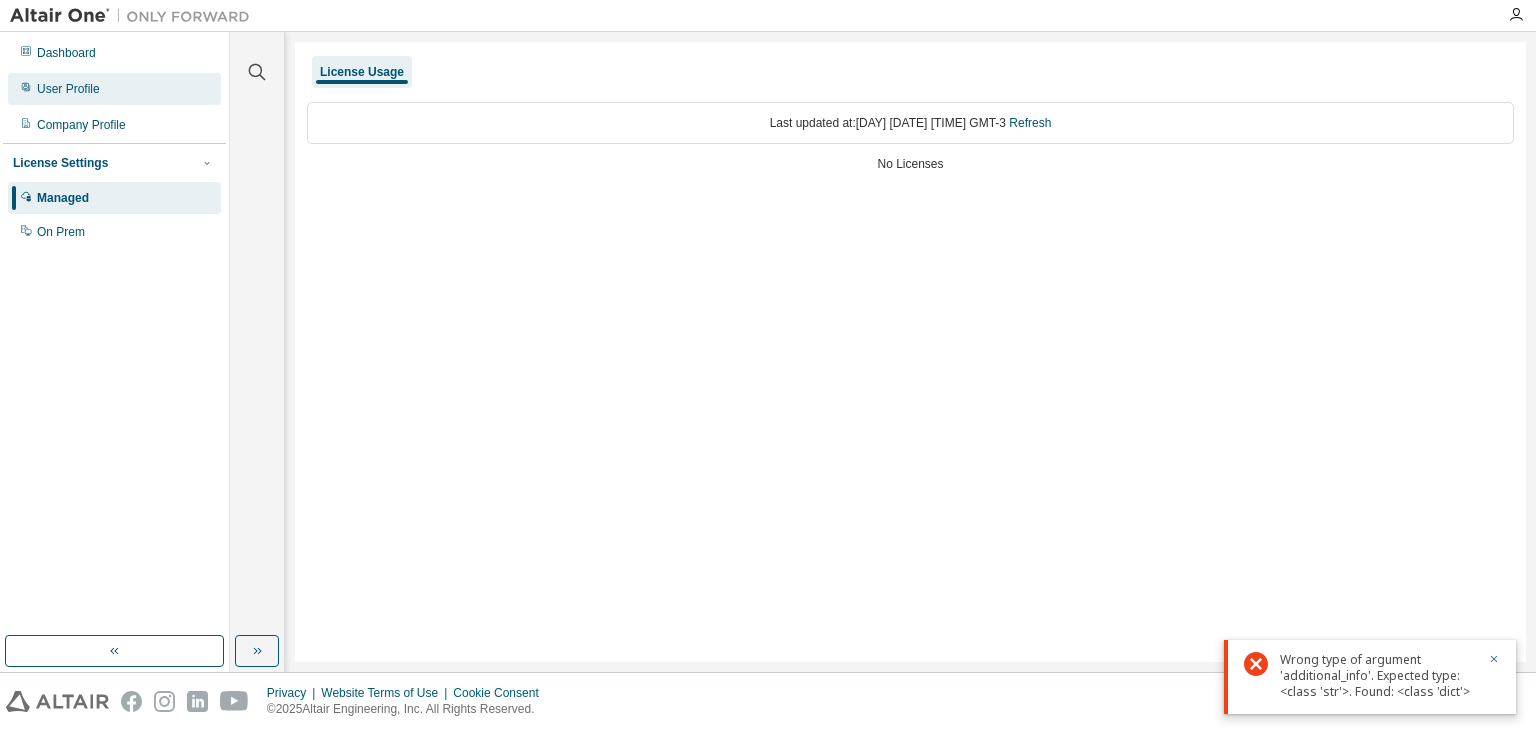 click on "User Profile" at bounding box center [114, 89] 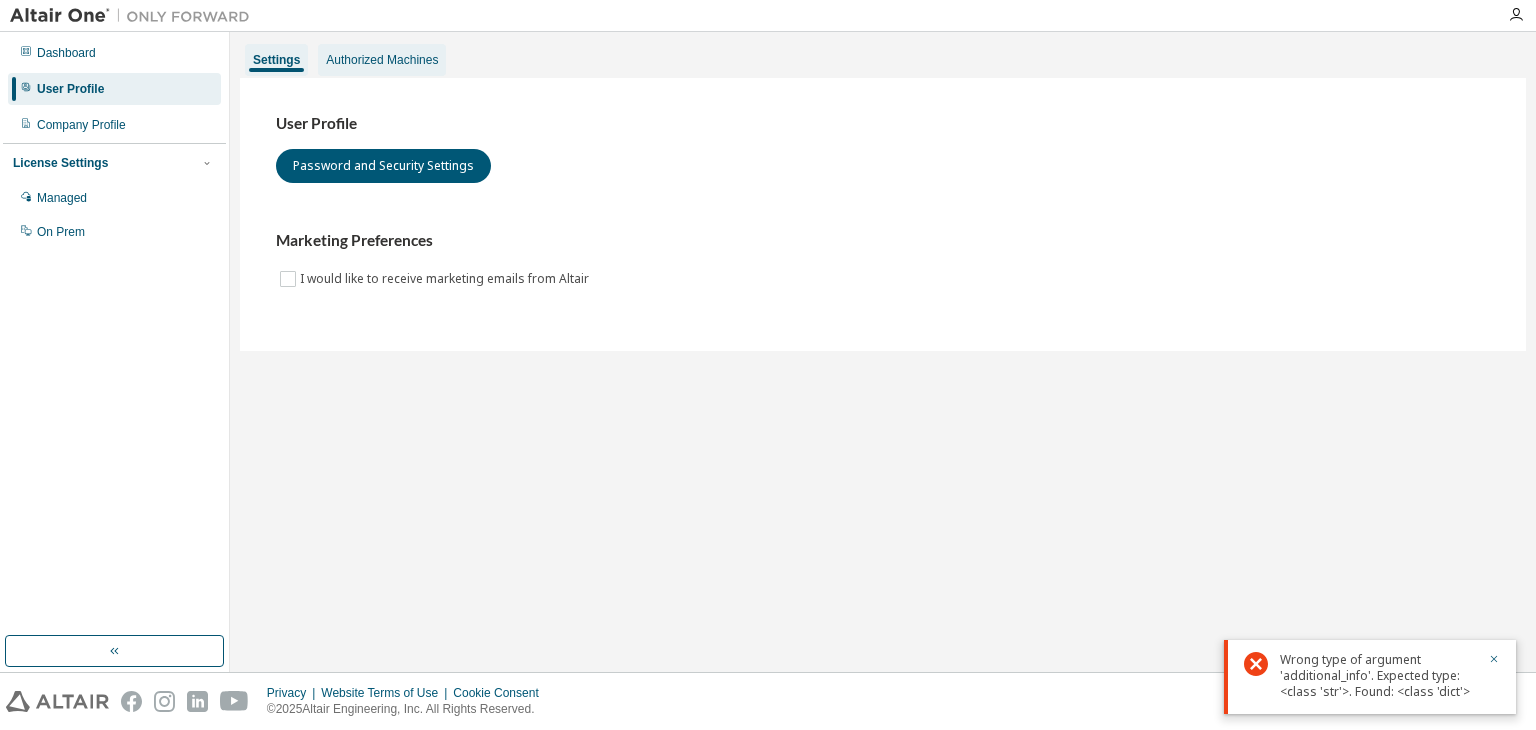 click on "Authorized Machines" at bounding box center [382, 60] 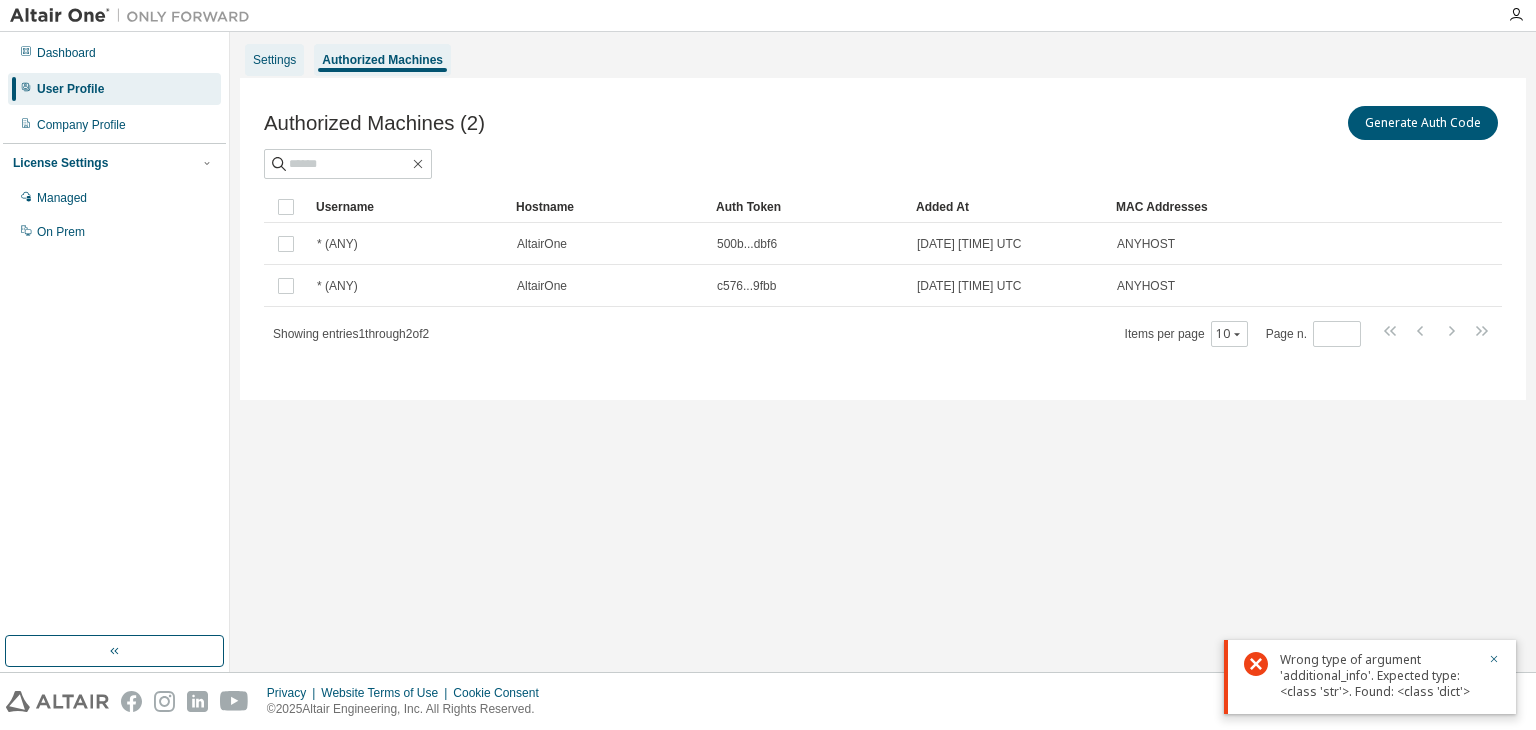 click on "Settings" at bounding box center [274, 60] 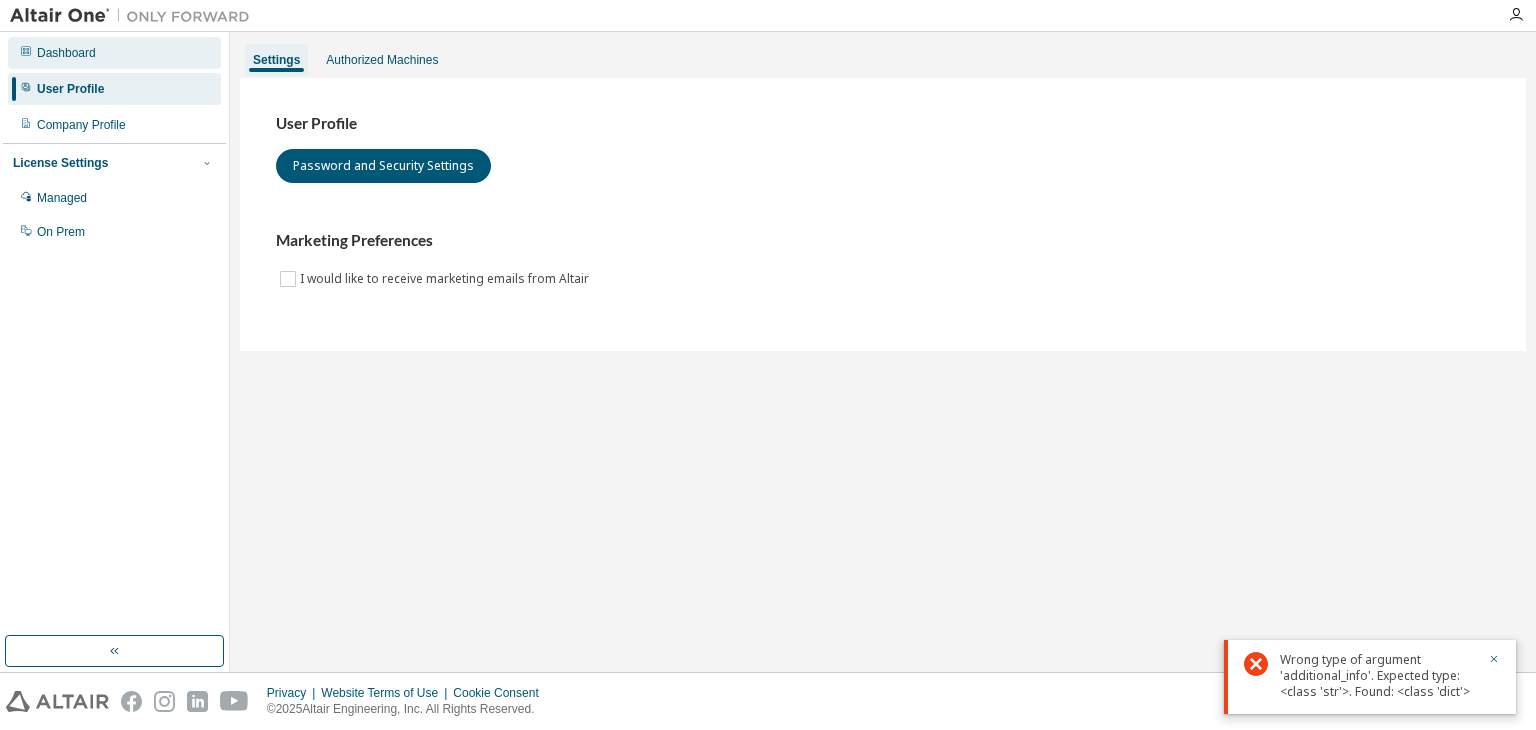 click on "Dashboard" at bounding box center [114, 53] 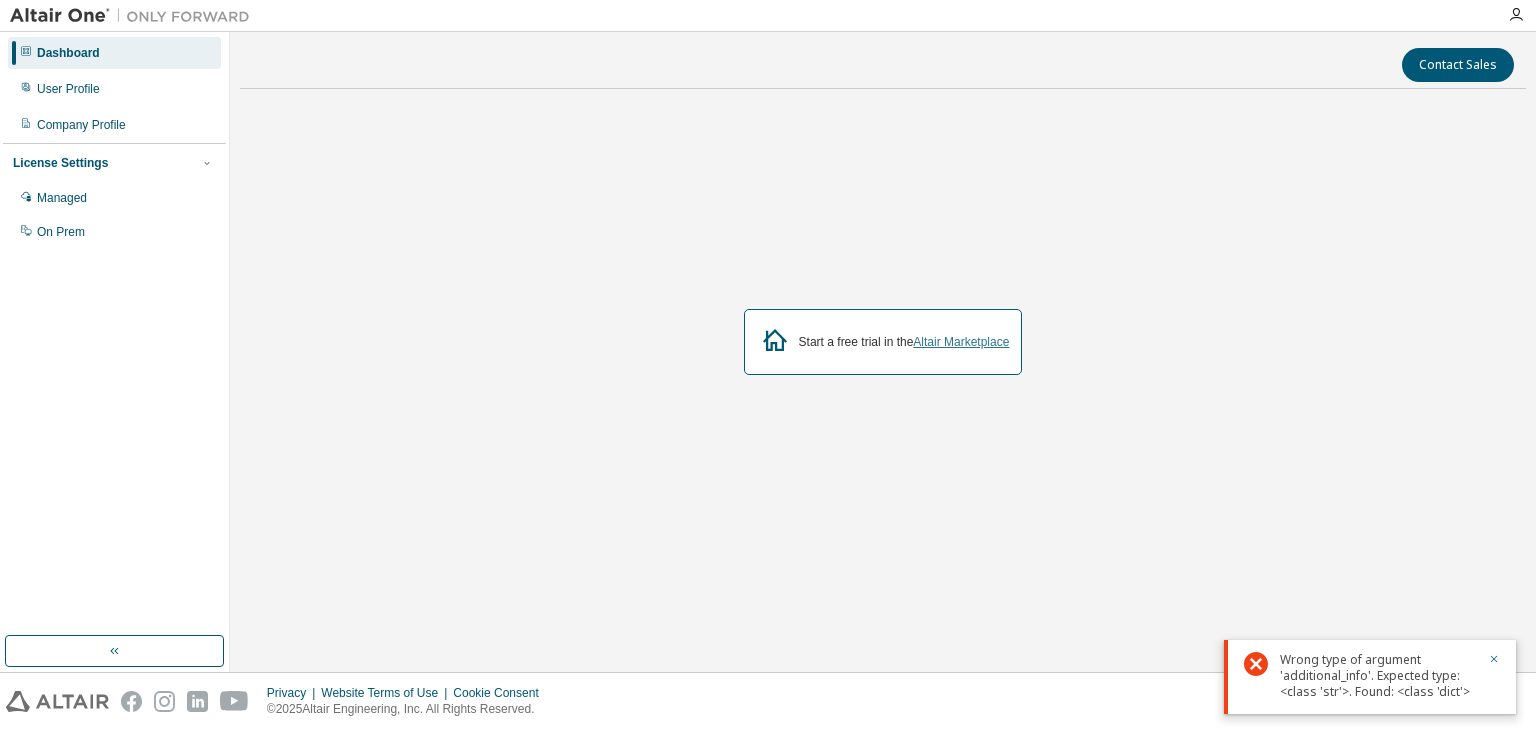 click on "Altair Marketplace" at bounding box center (961, 342) 